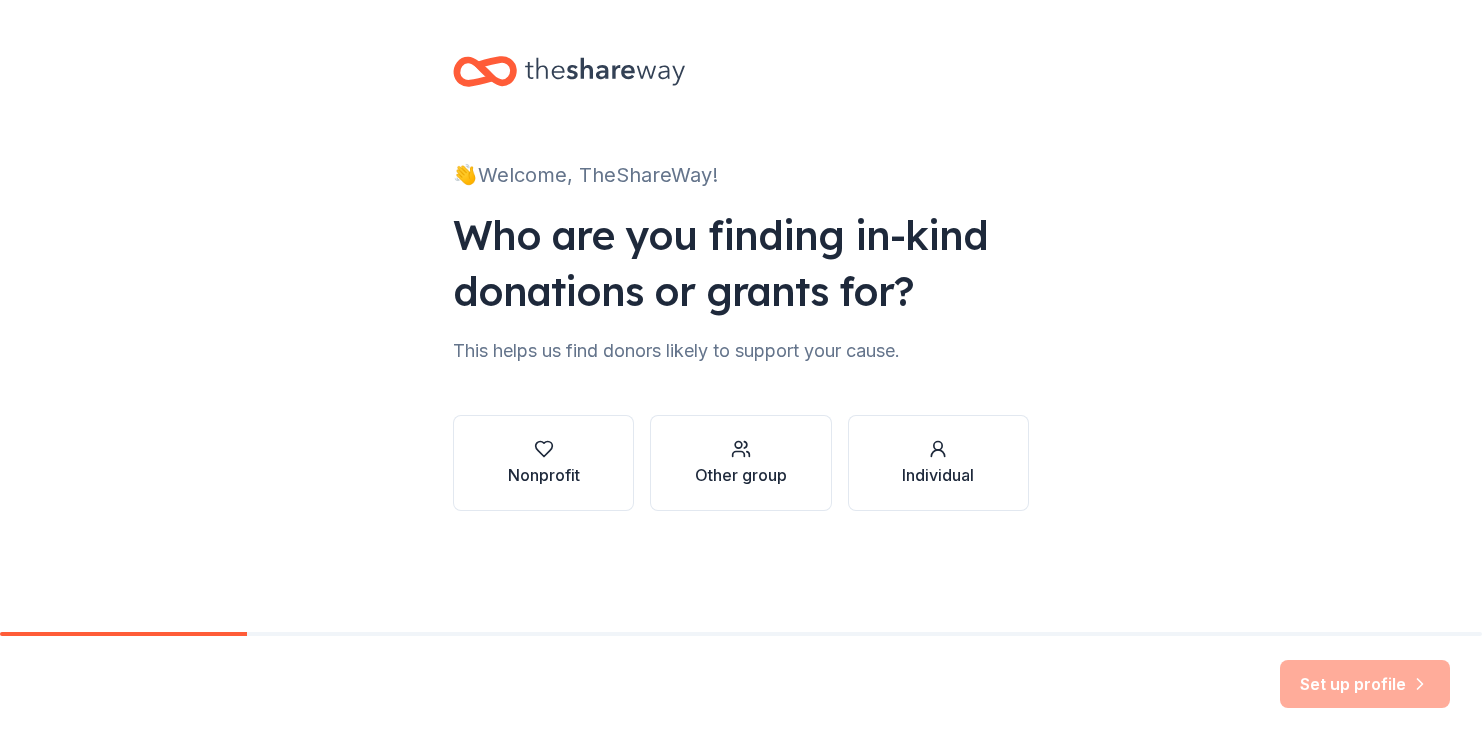 scroll, scrollTop: 0, scrollLeft: 0, axis: both 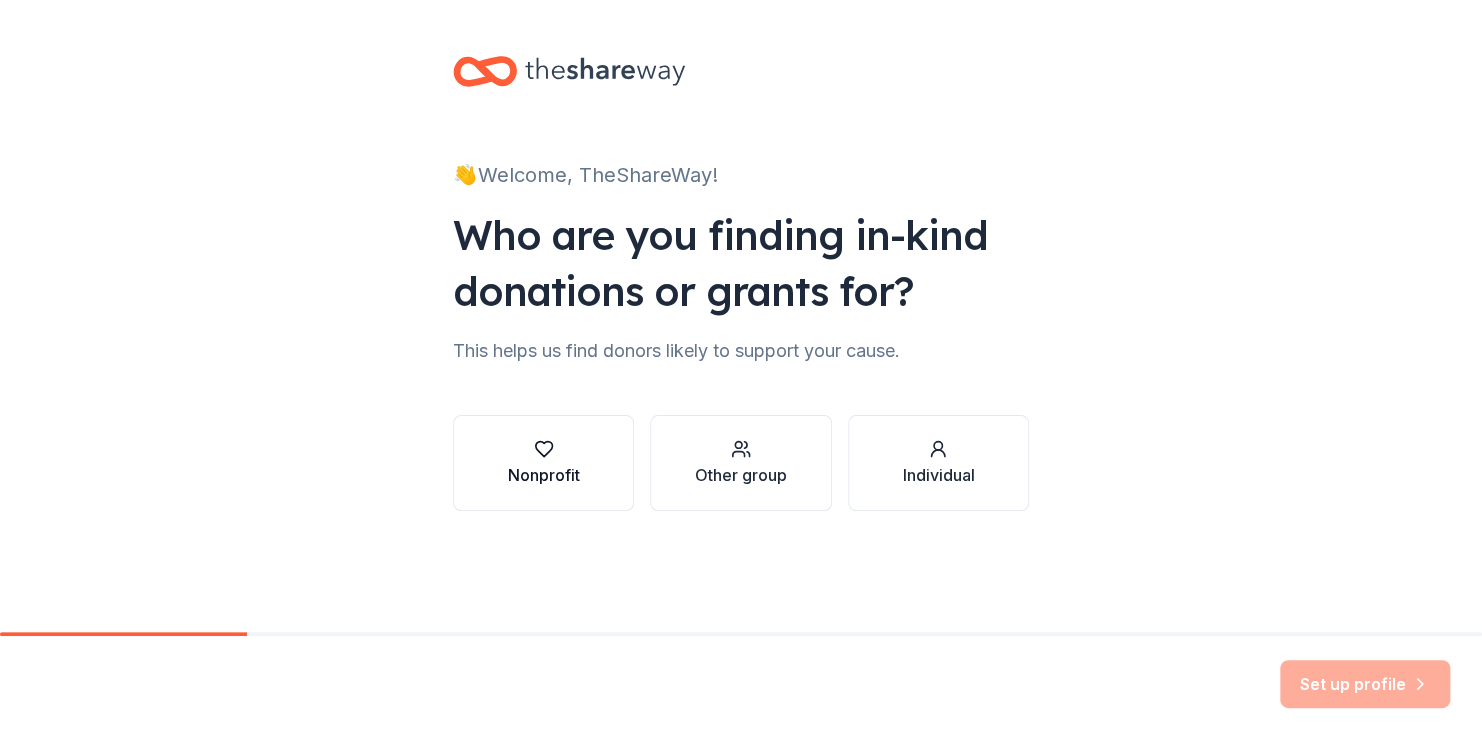click on "Nonprofit" at bounding box center [544, 475] 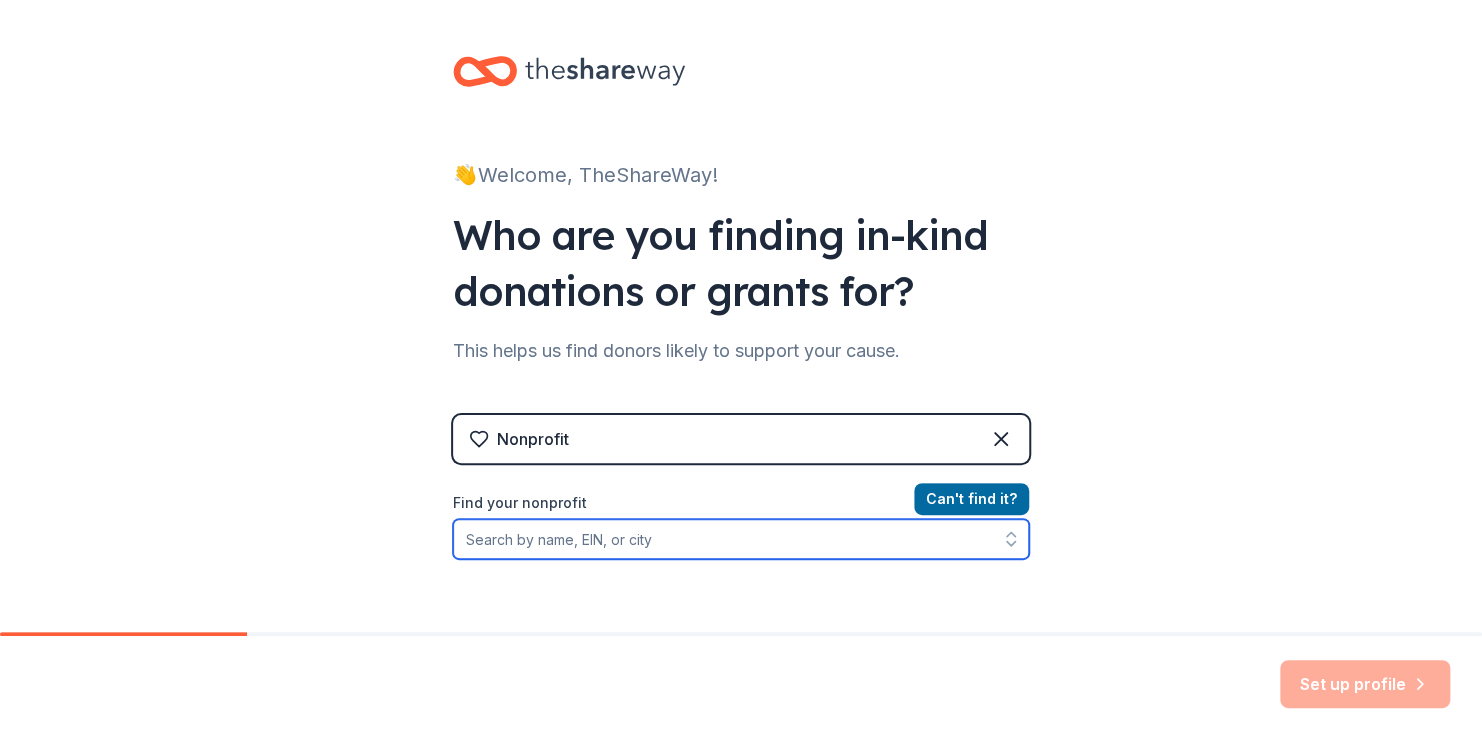 click on "Find your nonprofit" at bounding box center [741, 539] 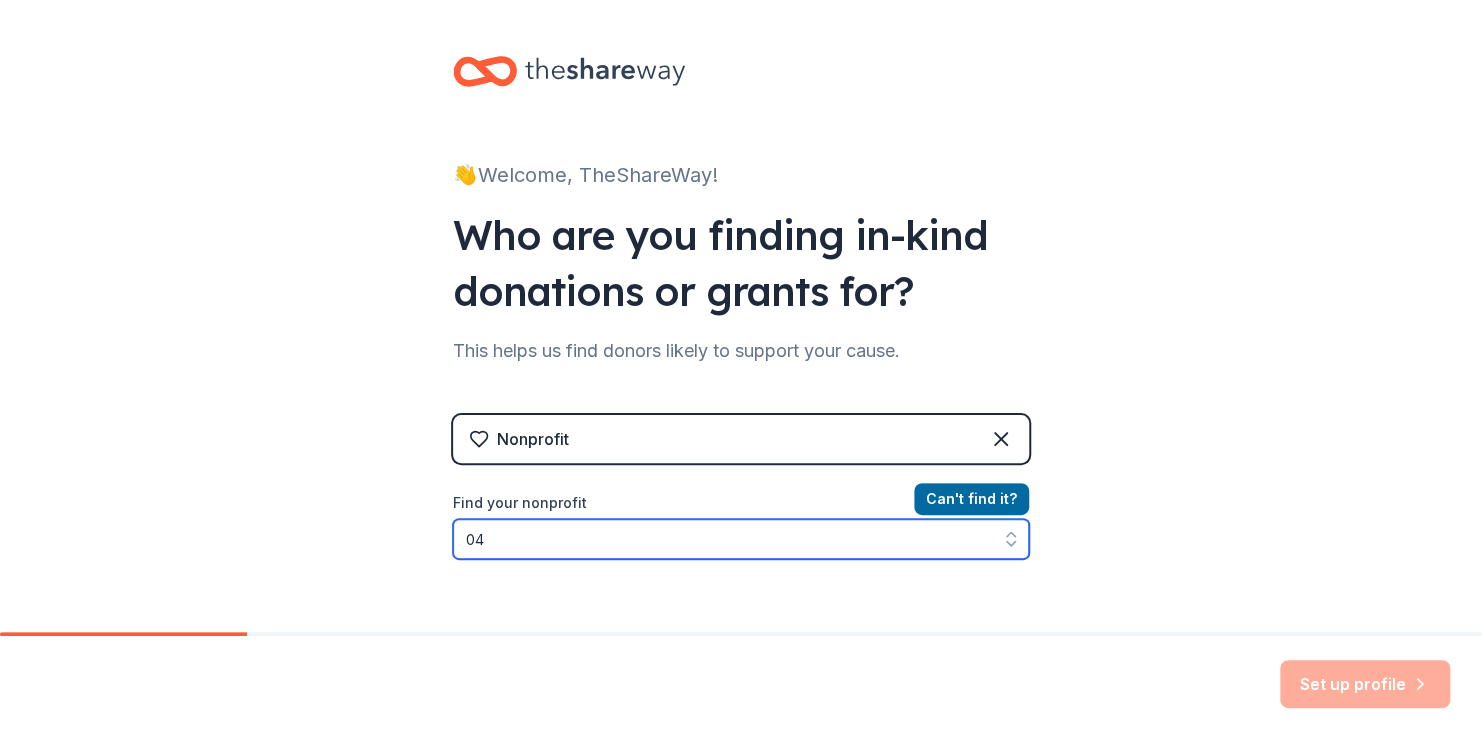 type on "0" 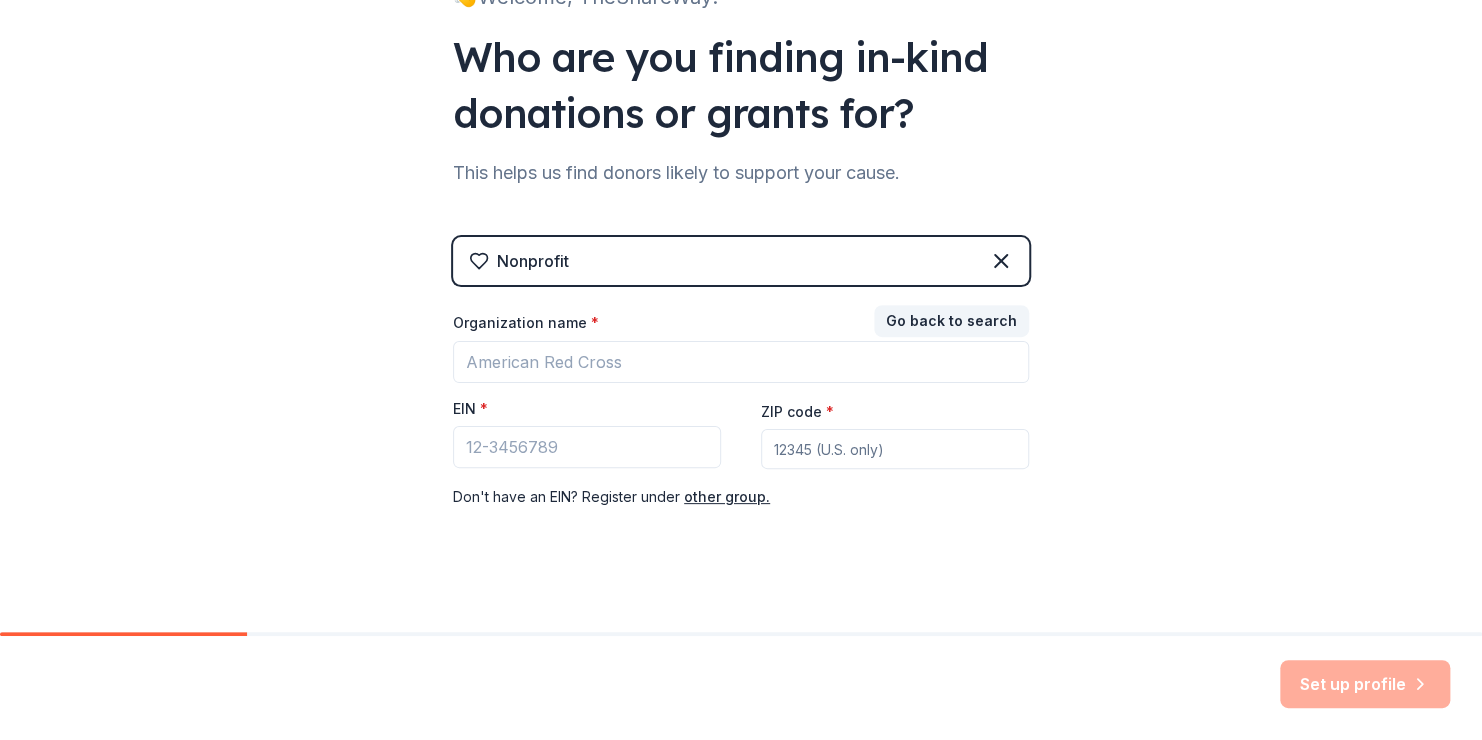 scroll, scrollTop: 191, scrollLeft: 0, axis: vertical 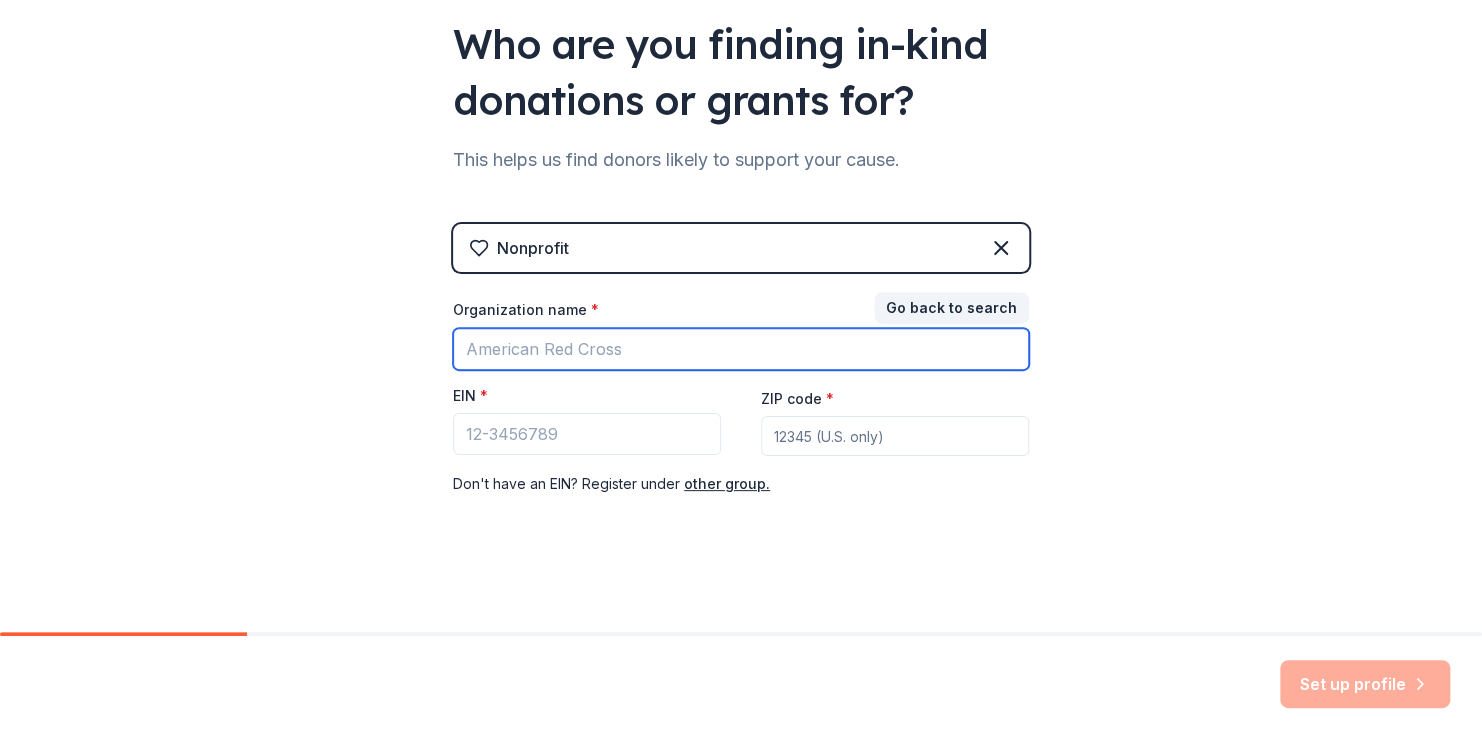 click on "Organization name *" at bounding box center (741, 349) 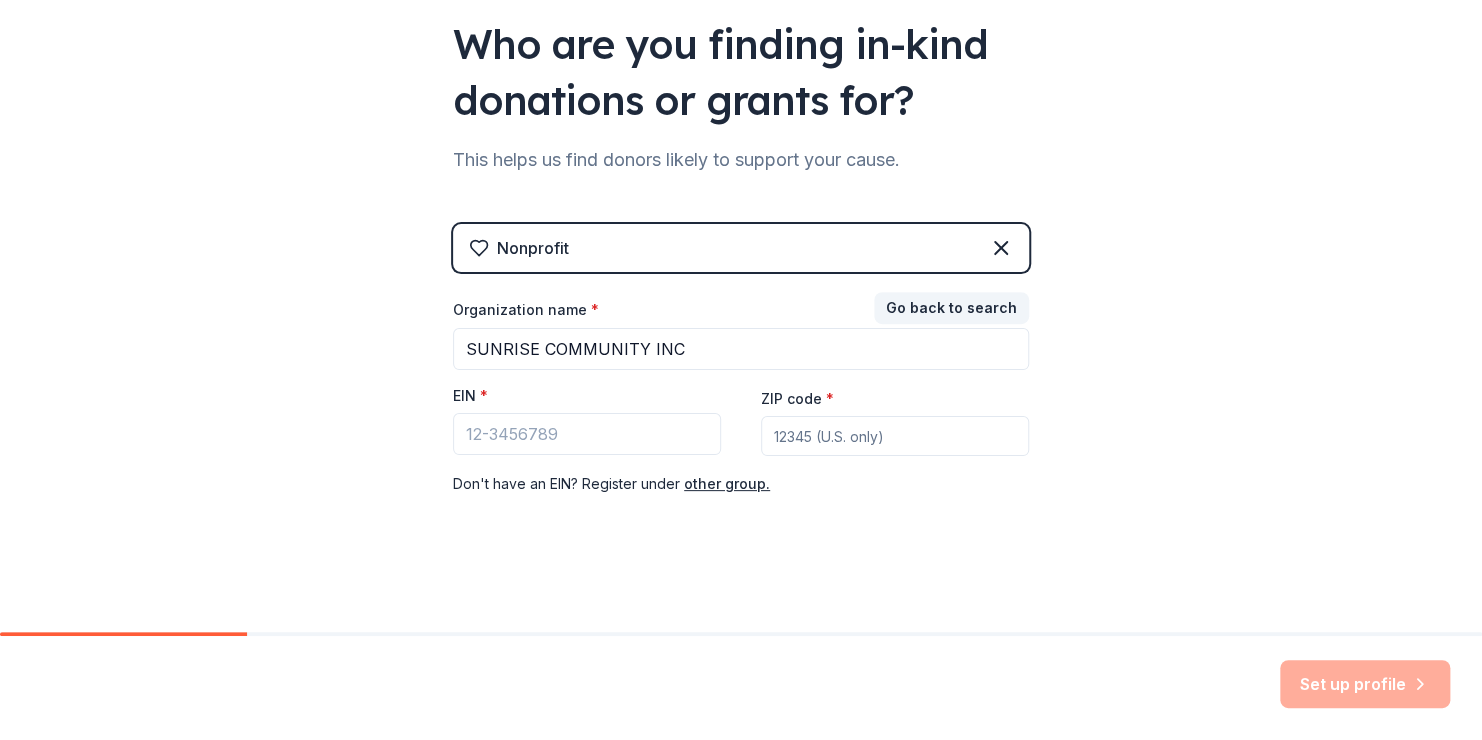 type on "[POSTAL_CODE]" 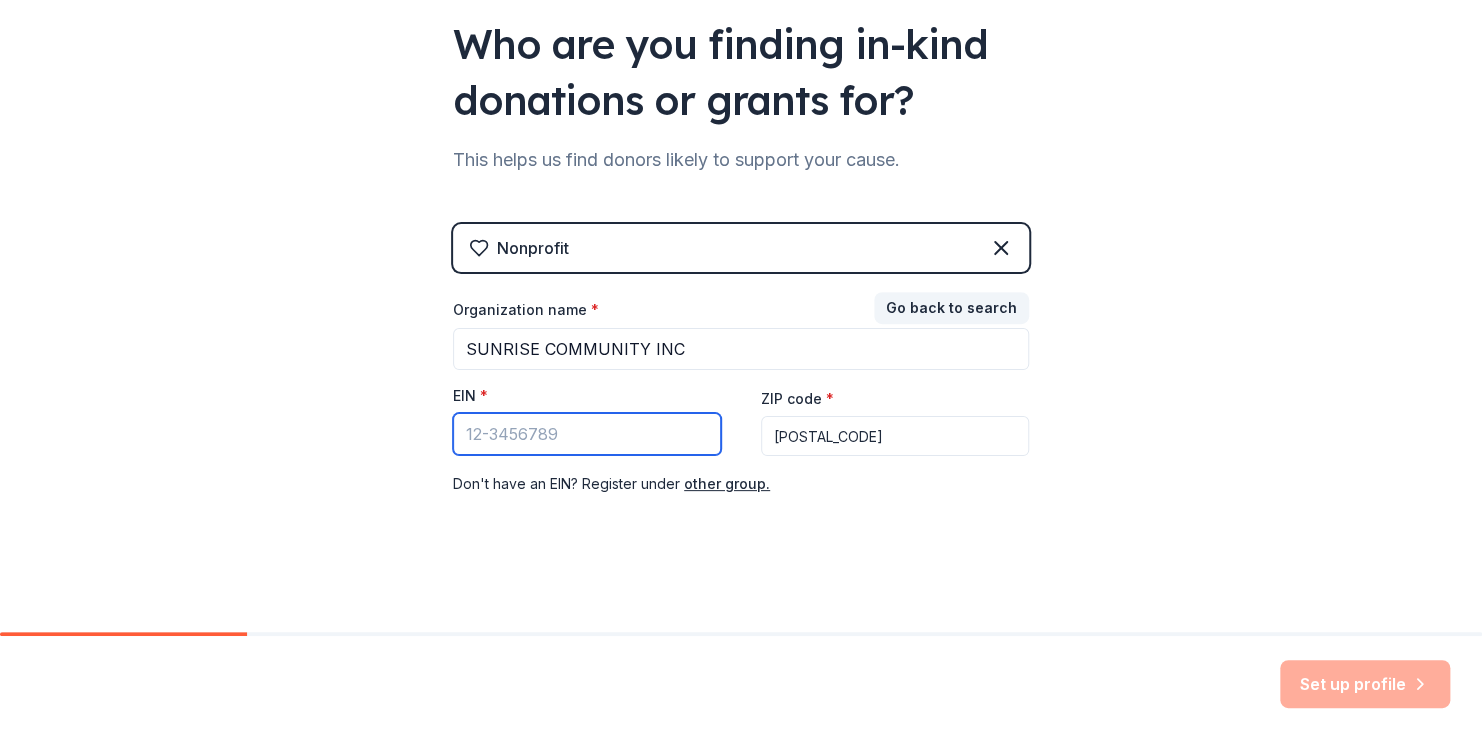click on "EIN *" at bounding box center (587, 434) 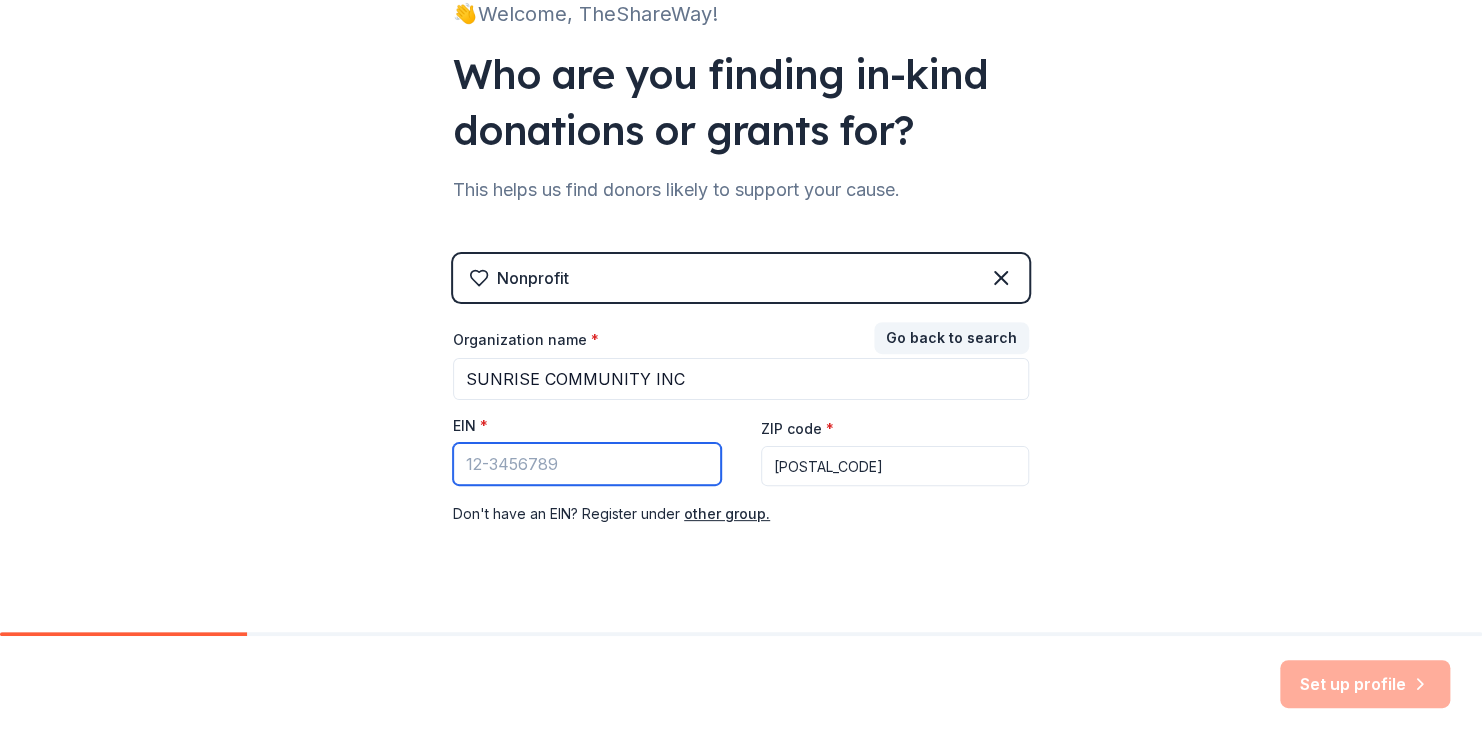 scroll, scrollTop: 191, scrollLeft: 0, axis: vertical 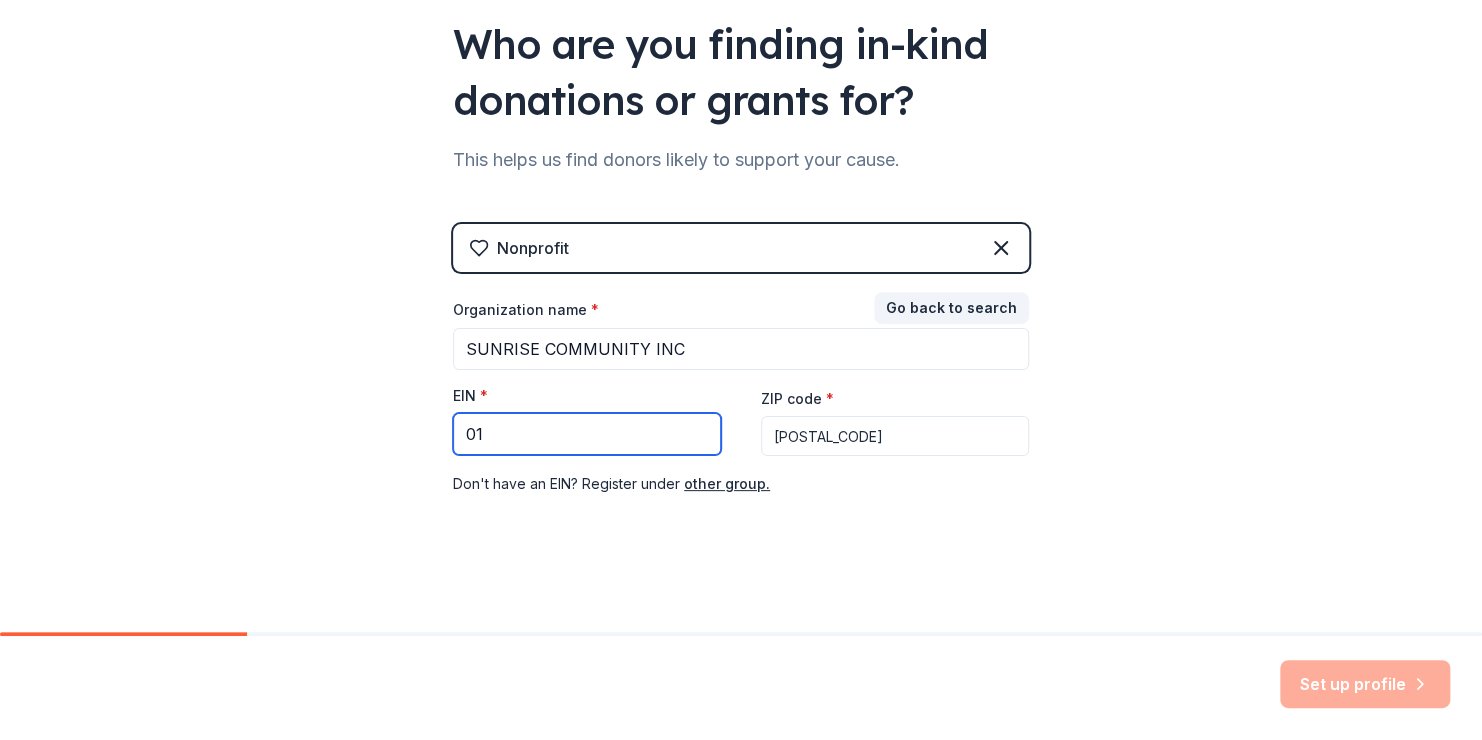 type on "0" 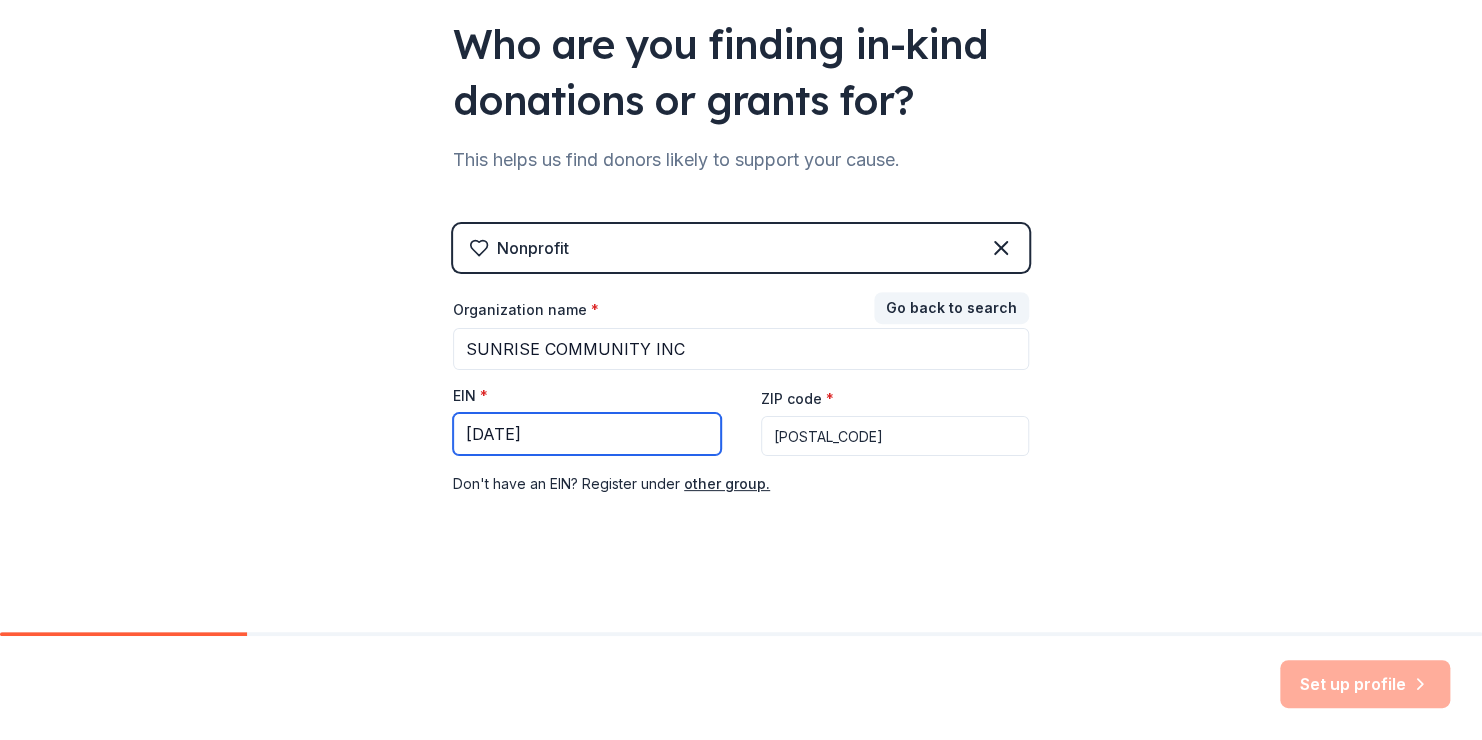 type on "[DATE]" 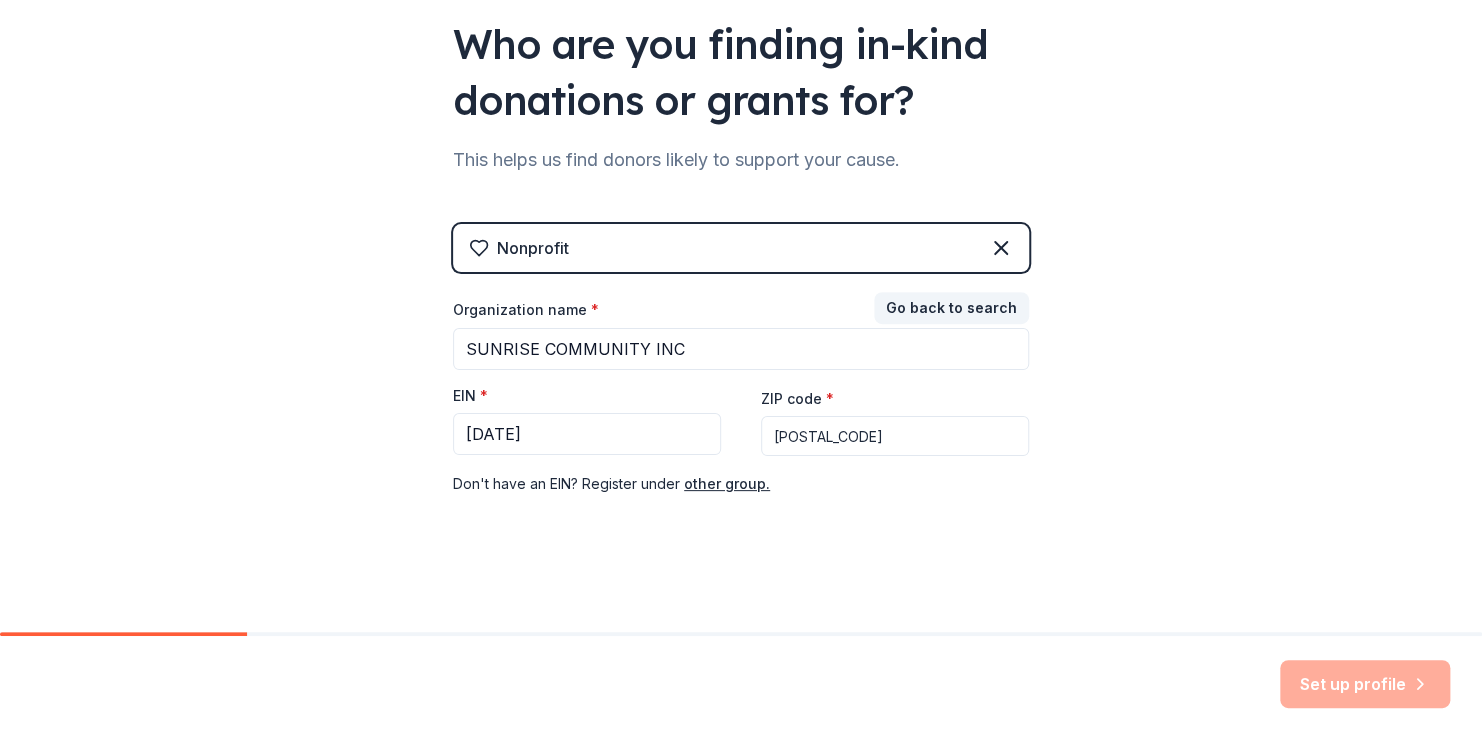 click on "[POSTAL_CODE]" at bounding box center [895, 436] 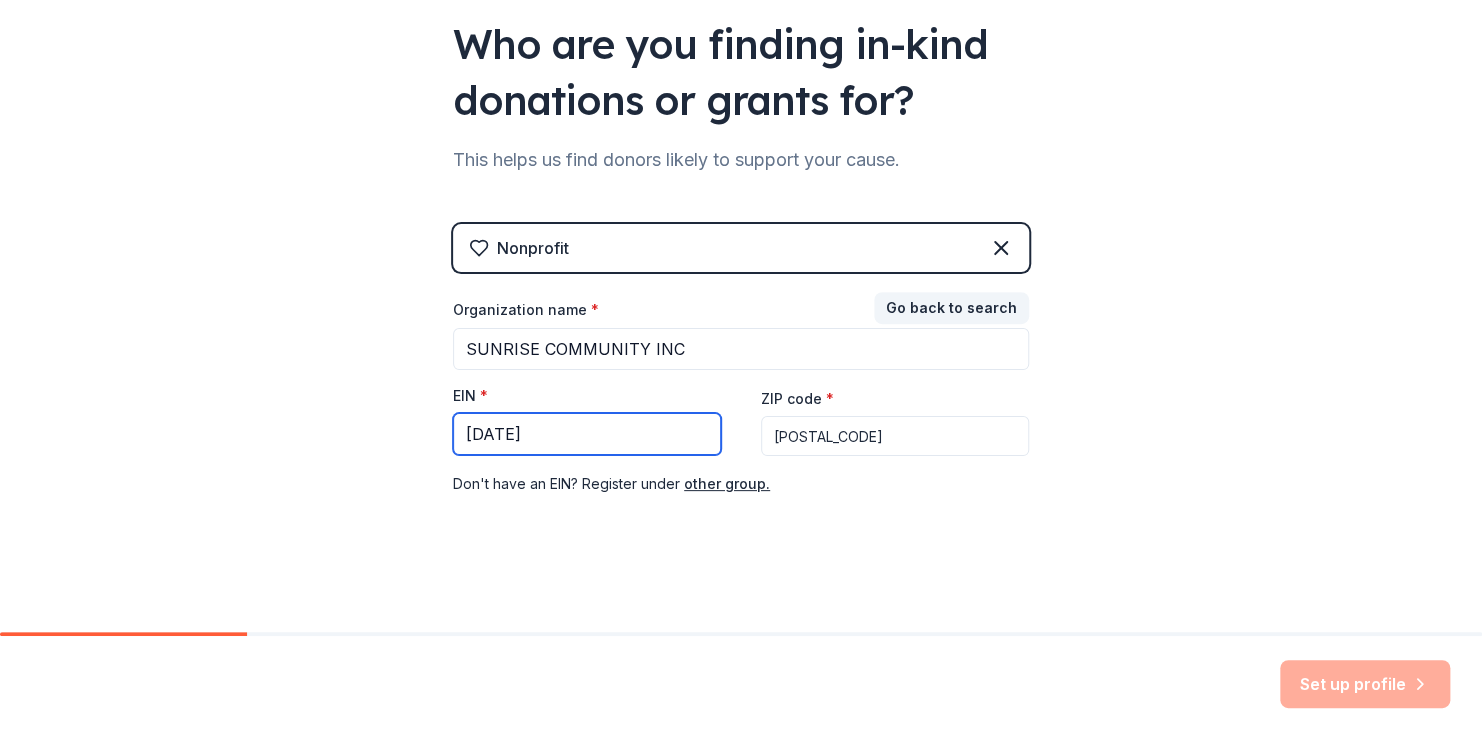 drag, startPoint x: 458, startPoint y: 439, endPoint x: 576, endPoint y: 431, distance: 118.270874 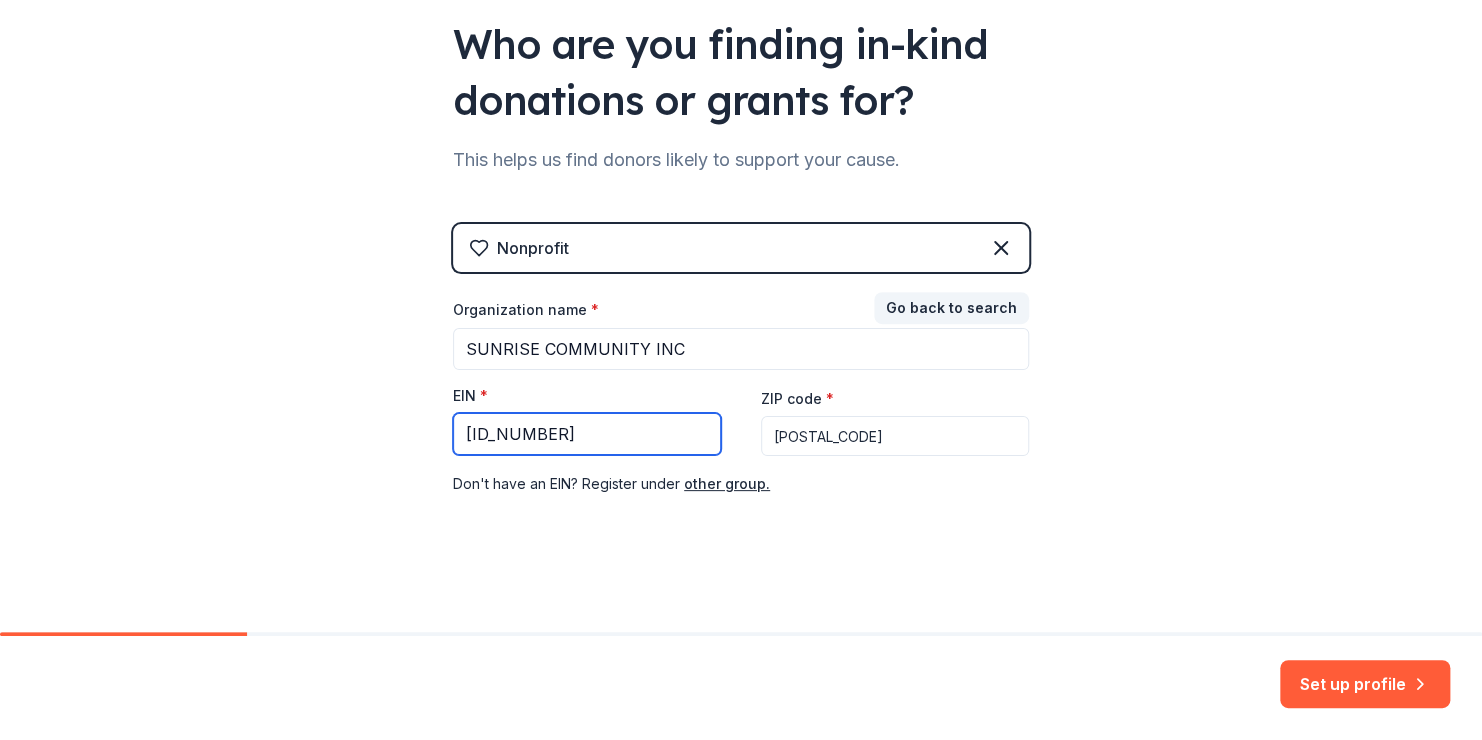 type on "[ID_NUMBER]" 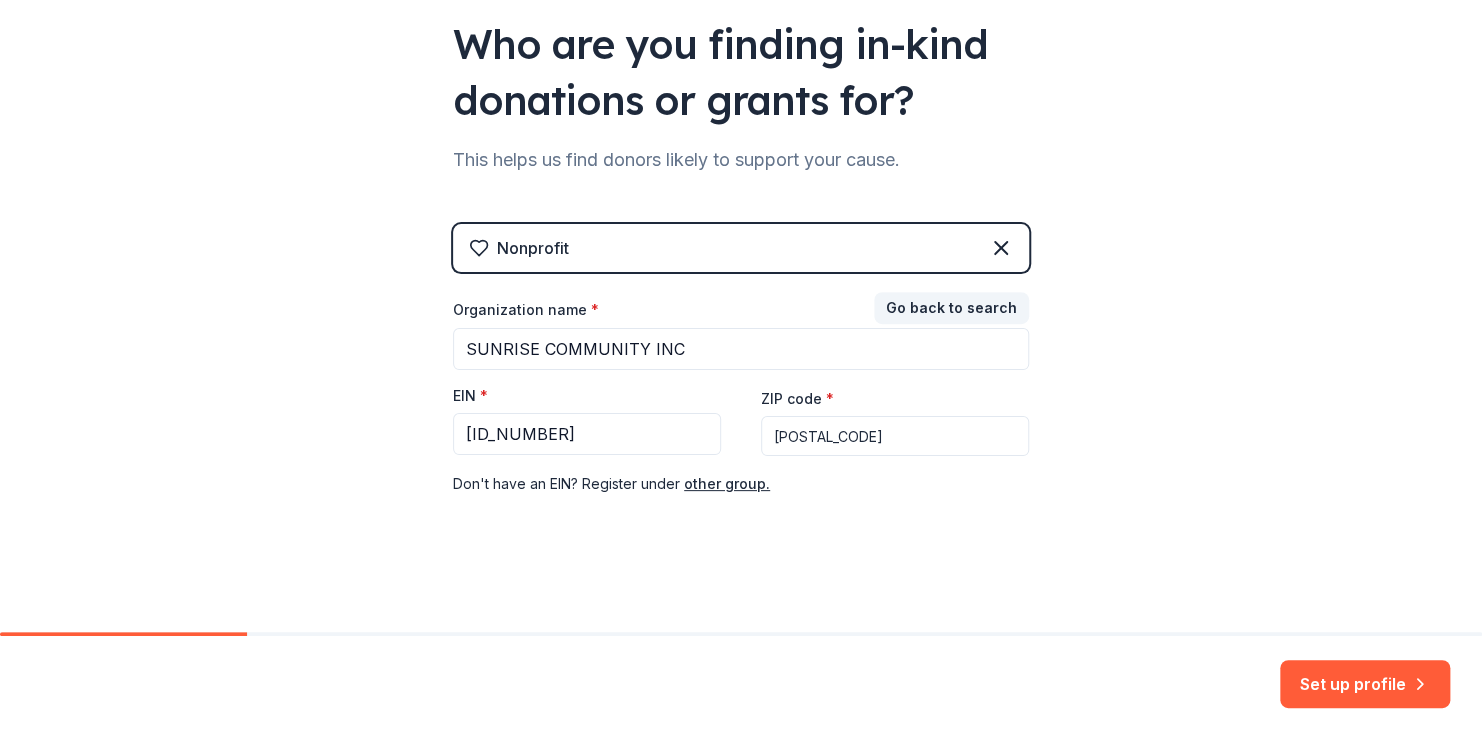 drag, startPoint x: 825, startPoint y: 424, endPoint x: 764, endPoint y: 438, distance: 62.58594 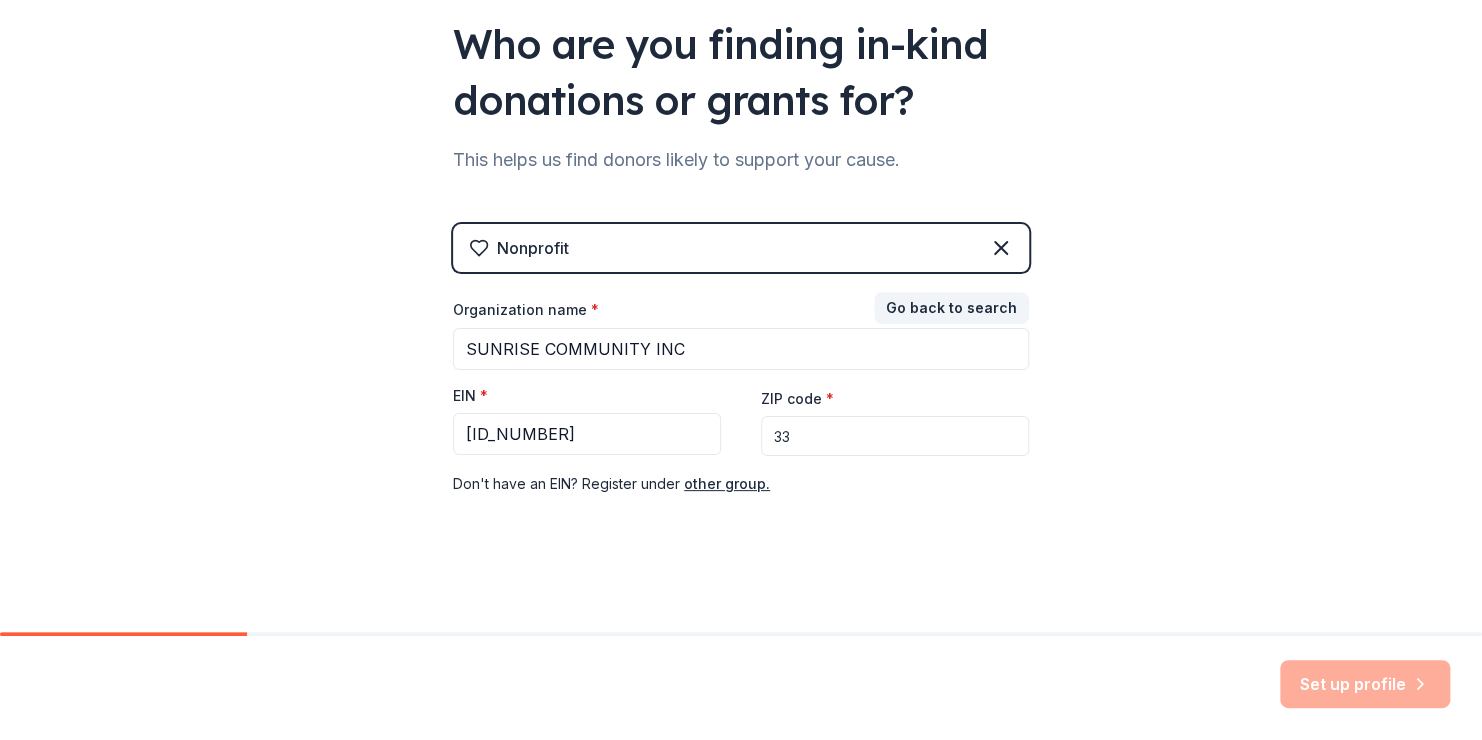 type on "[POSTAL_CODE]" 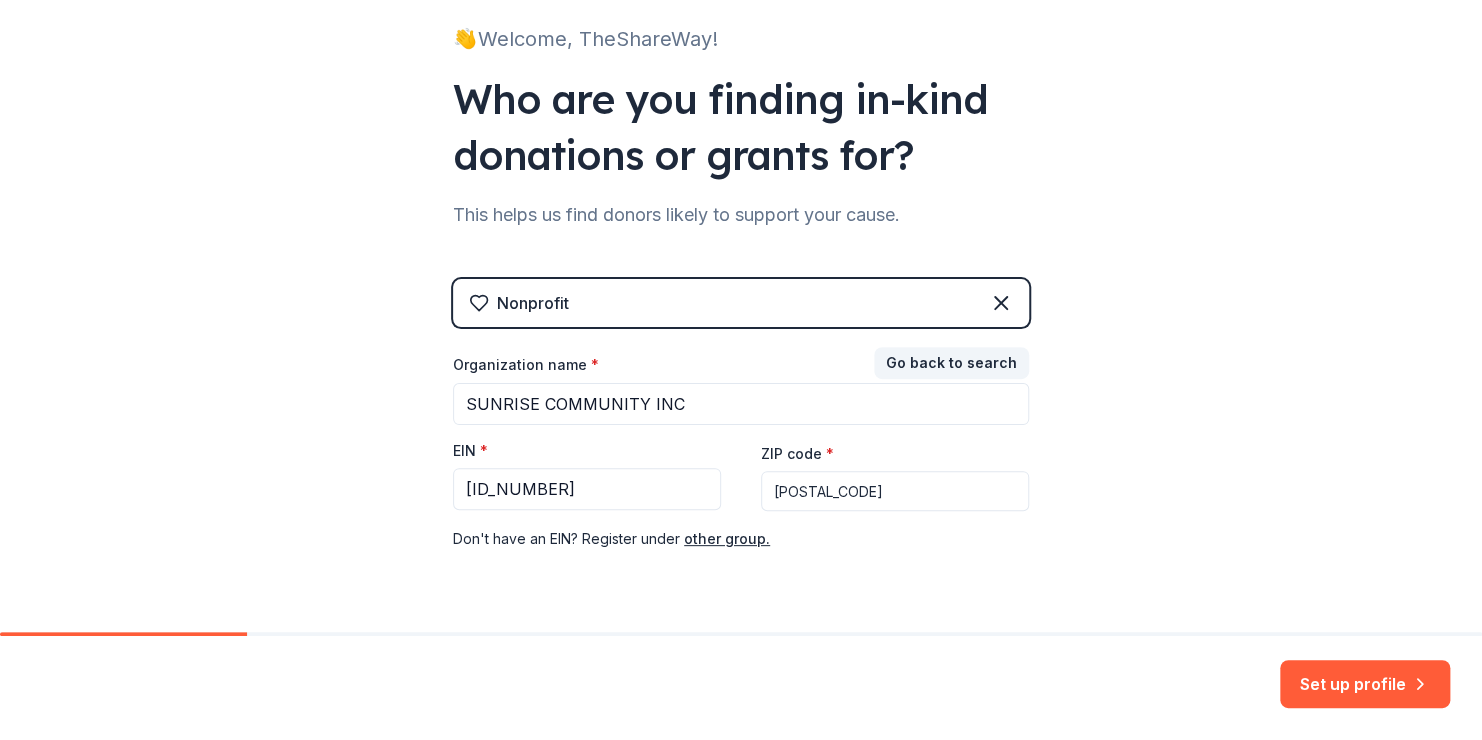 scroll, scrollTop: 91, scrollLeft: 0, axis: vertical 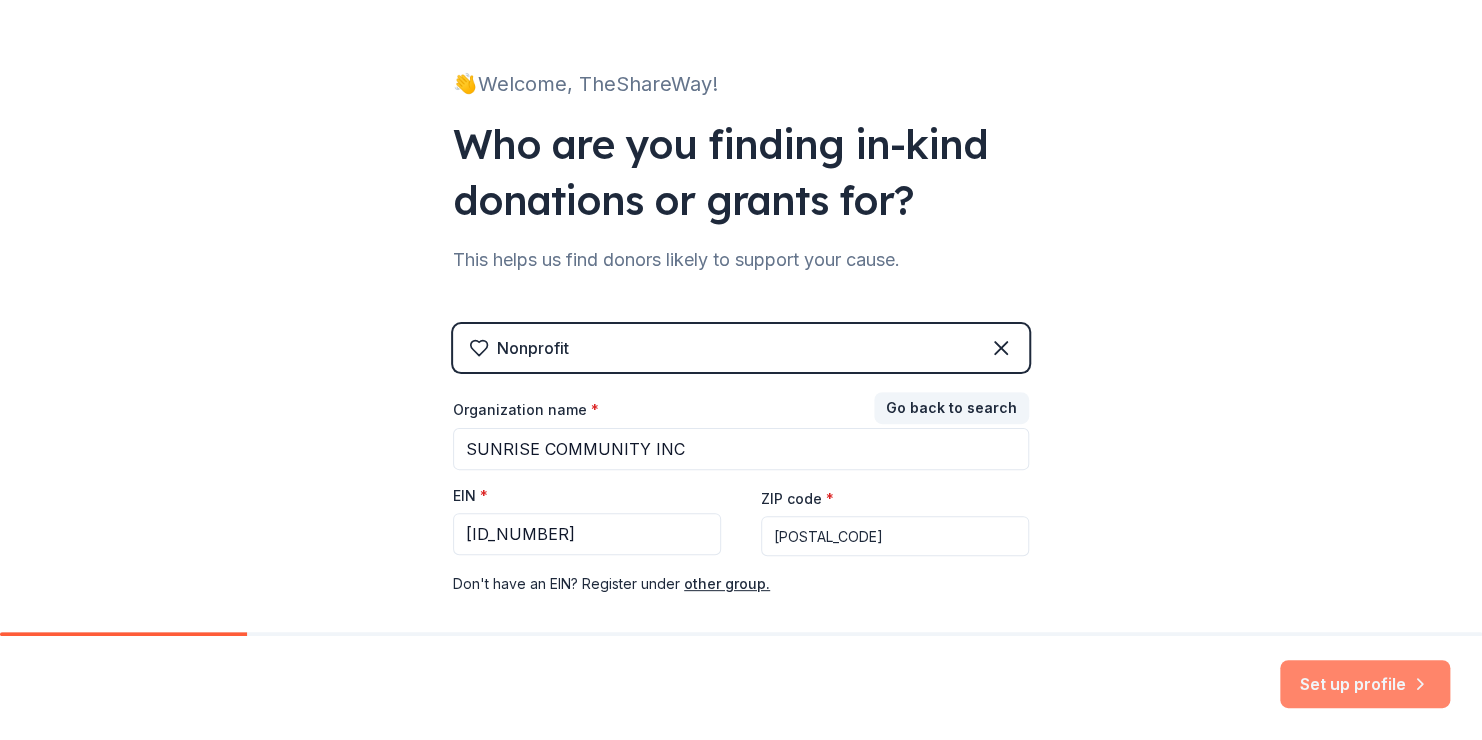 click on "Set up profile" at bounding box center (1365, 684) 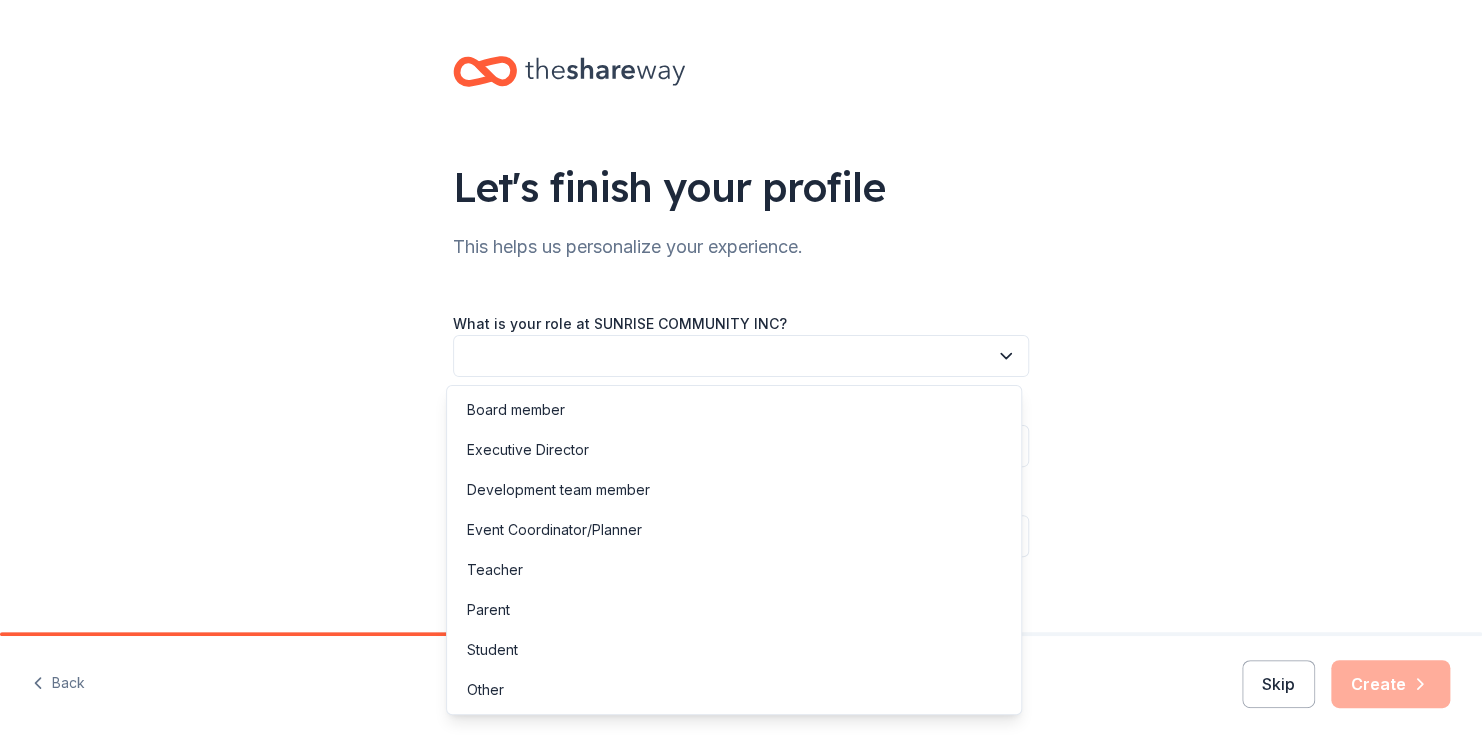 click at bounding box center (741, 356) 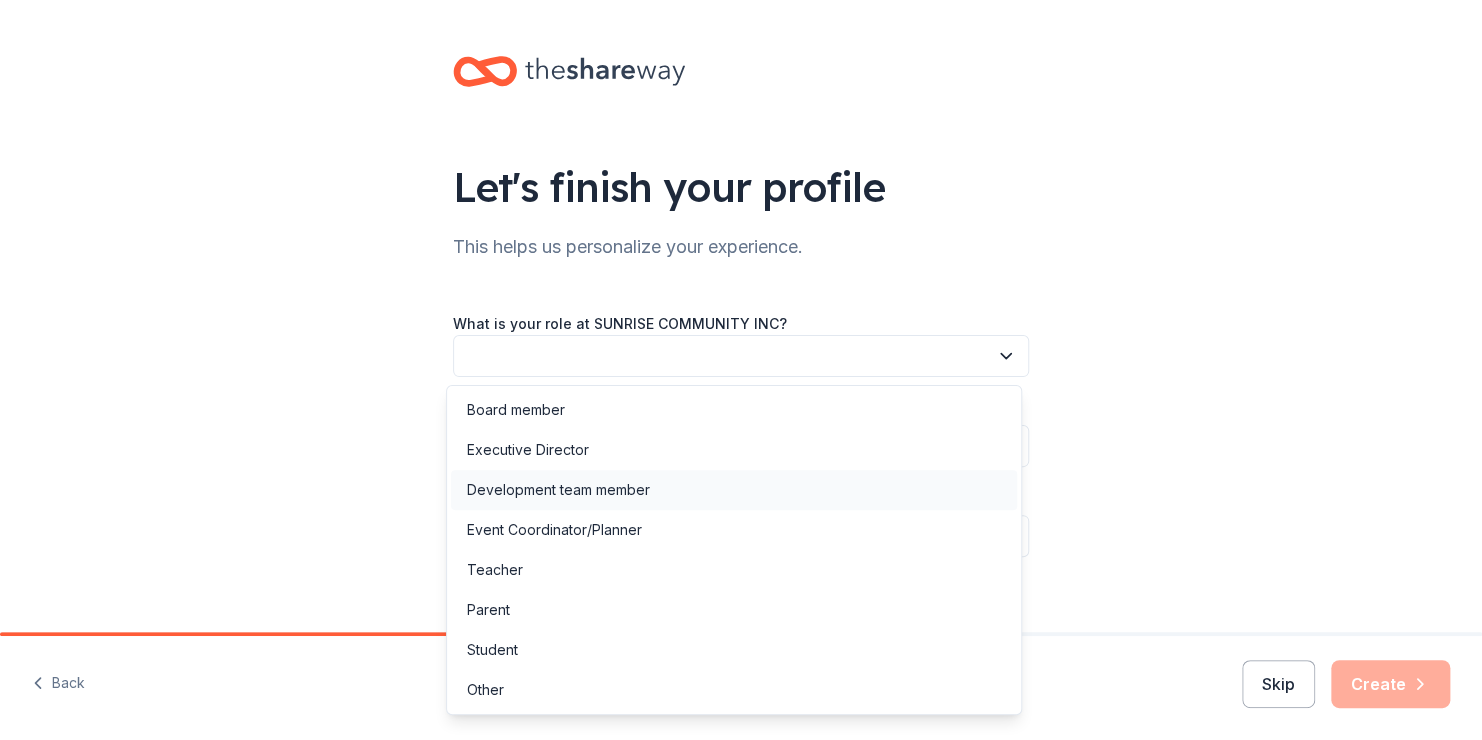 click on "Development team member" at bounding box center [558, 490] 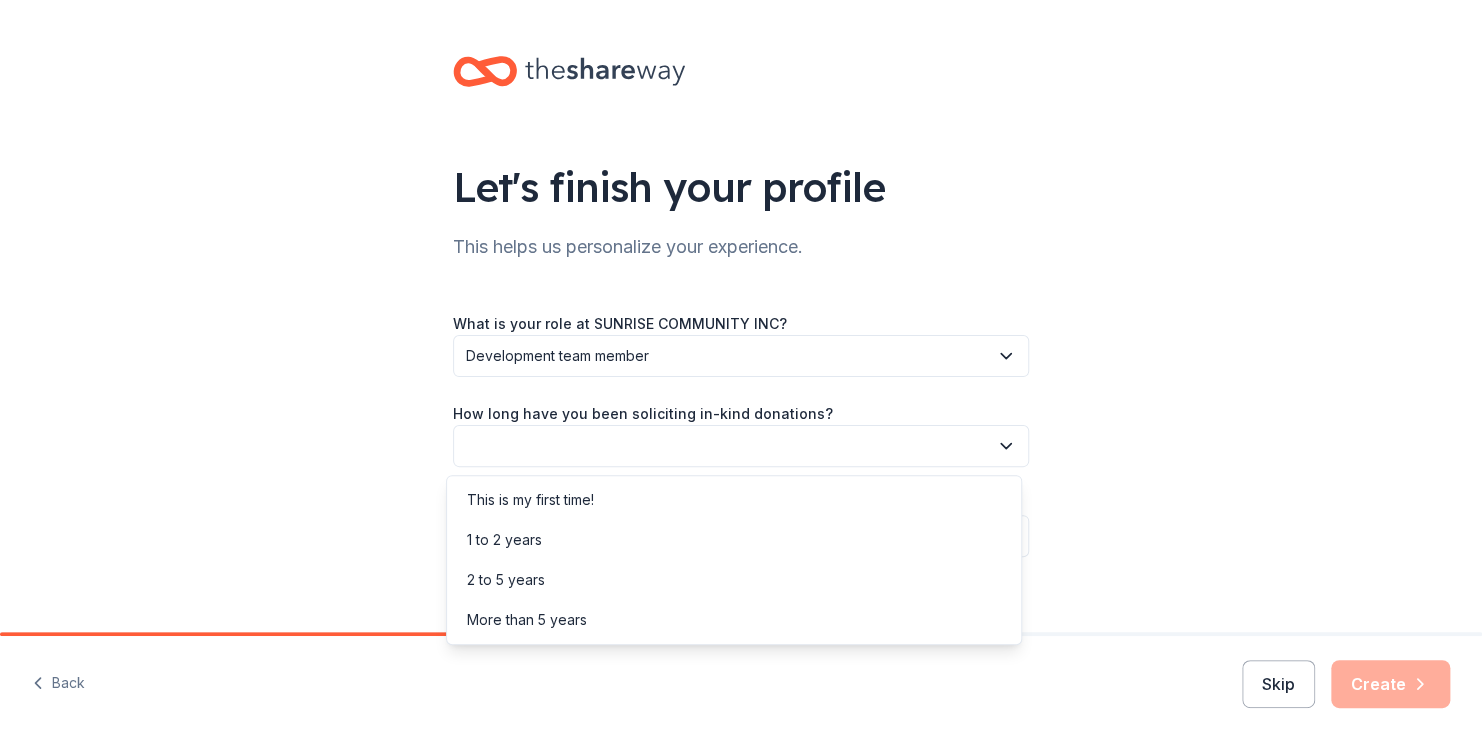click at bounding box center [741, 446] 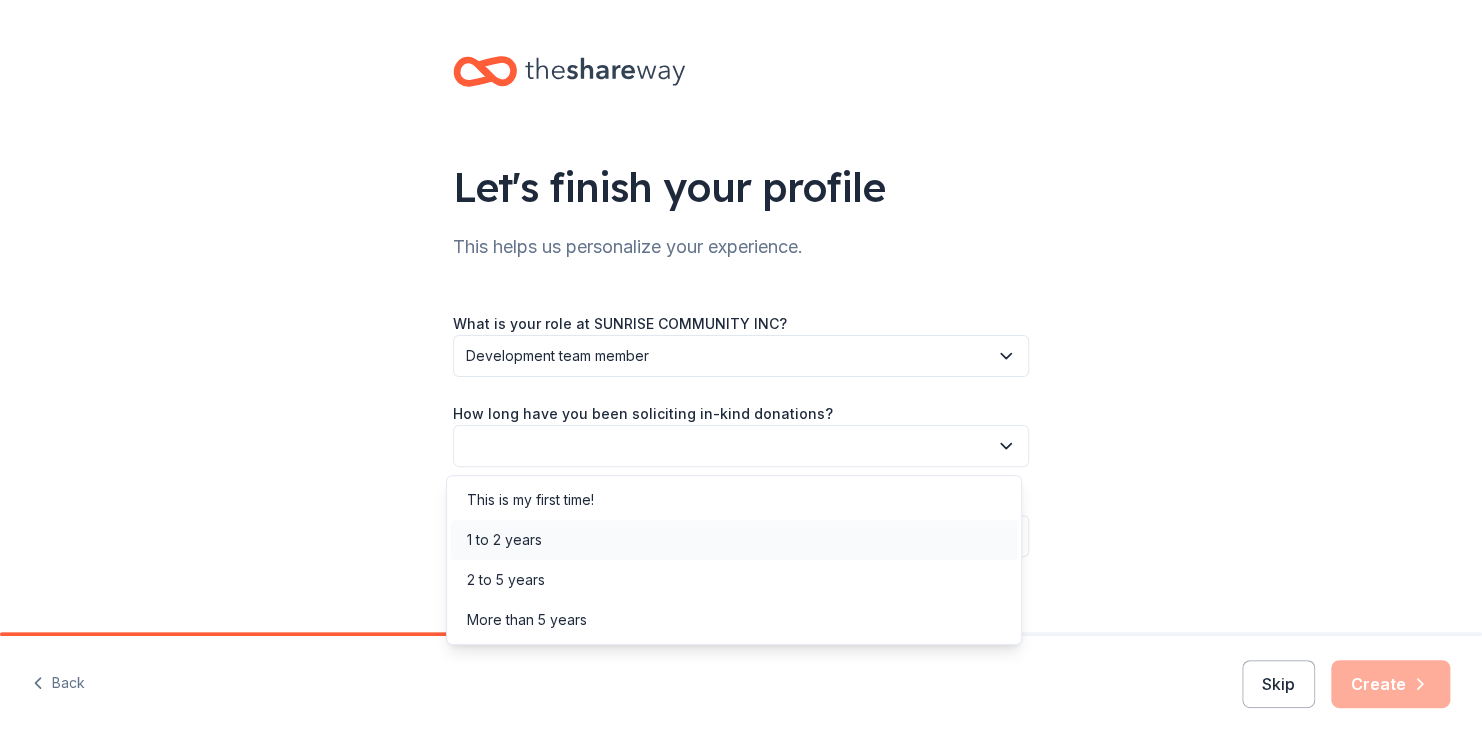 click on "1 to 2 years" at bounding box center [734, 540] 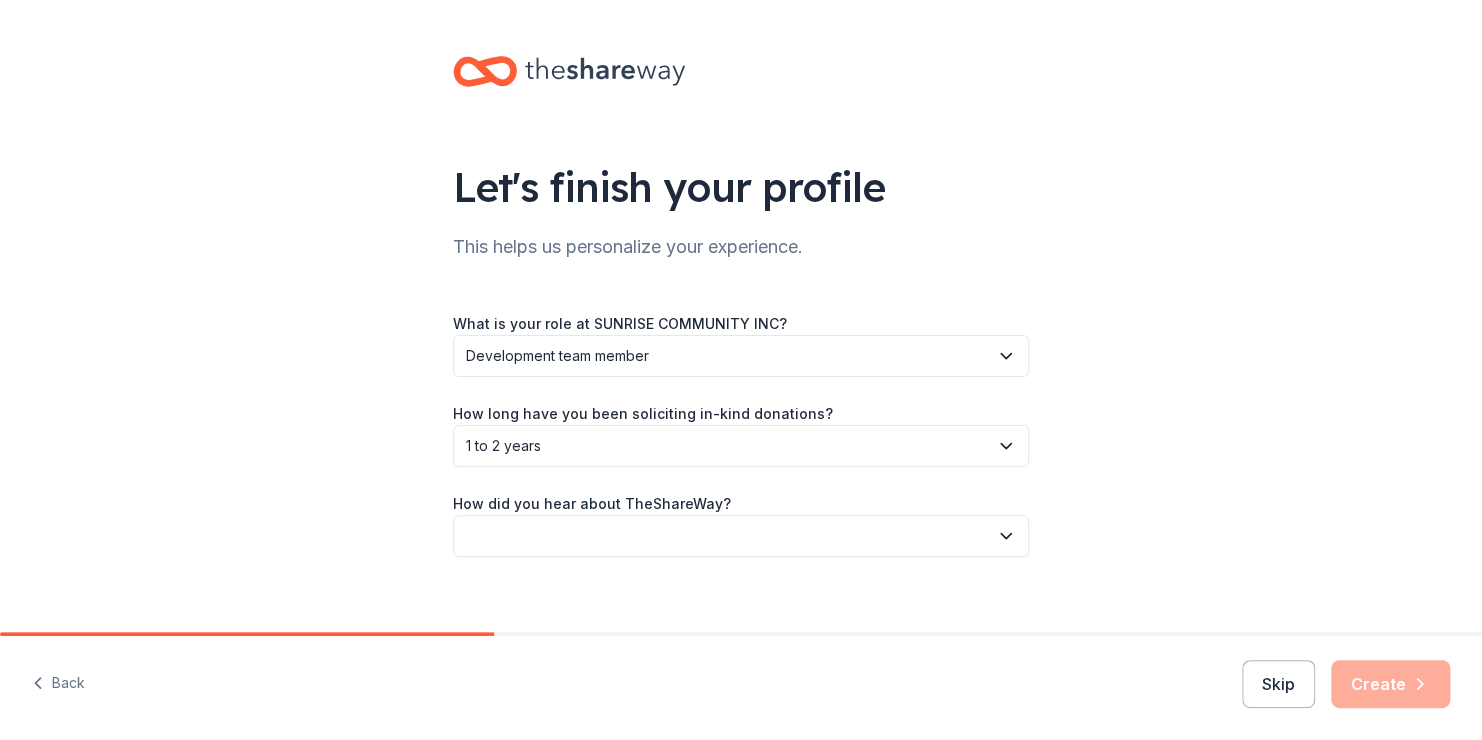 click on "1 to 2 years" at bounding box center [727, 446] 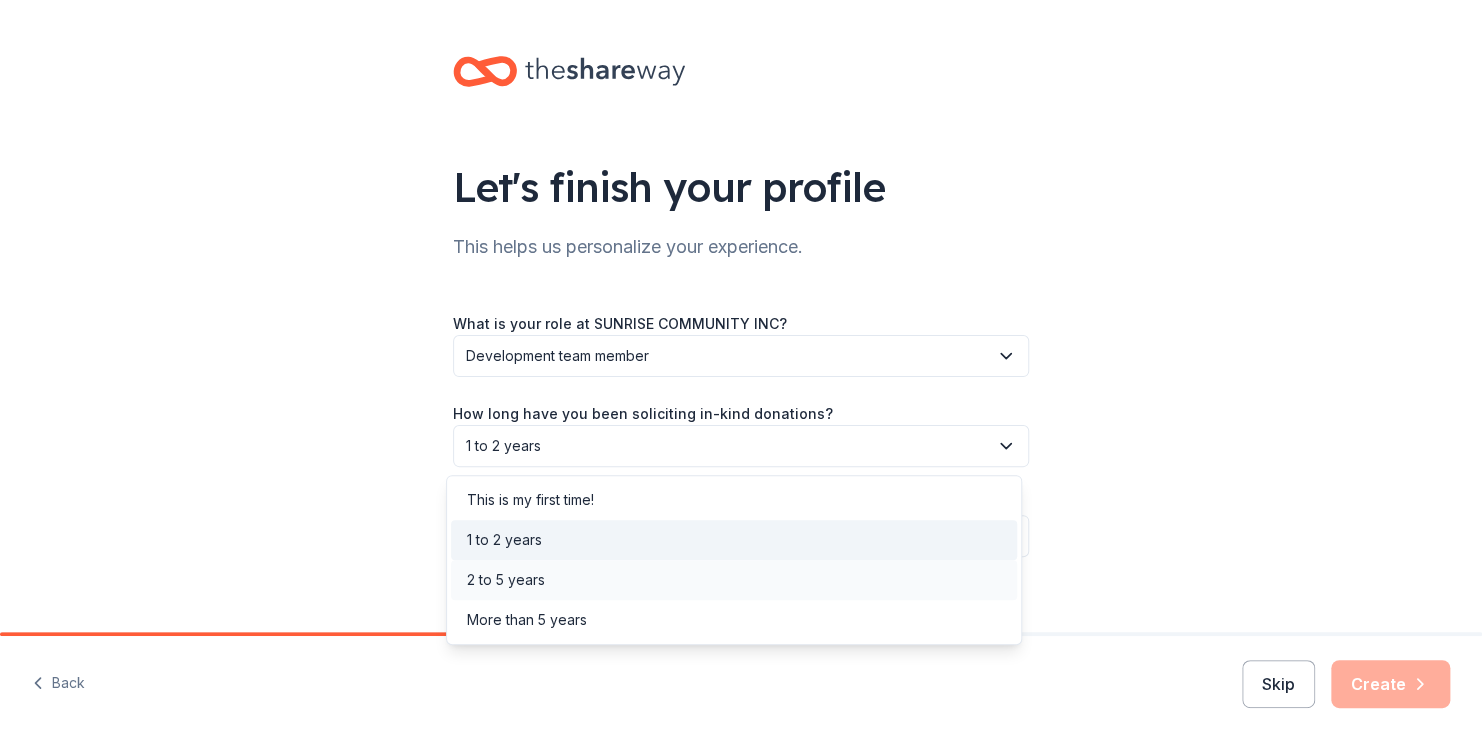 click on "2 to 5 years" at bounding box center (506, 580) 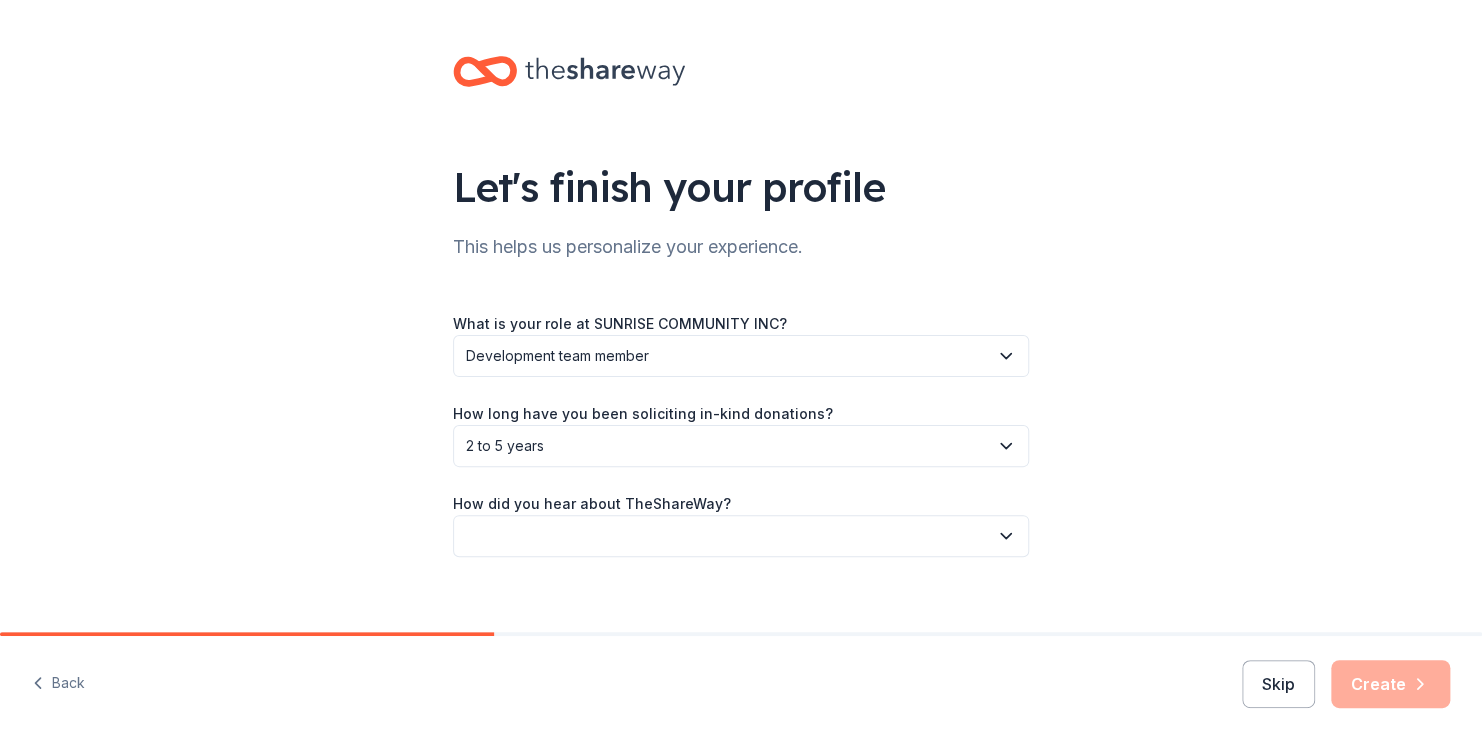 drag, startPoint x: 521, startPoint y: 577, endPoint x: 629, endPoint y: 545, distance: 112.64102 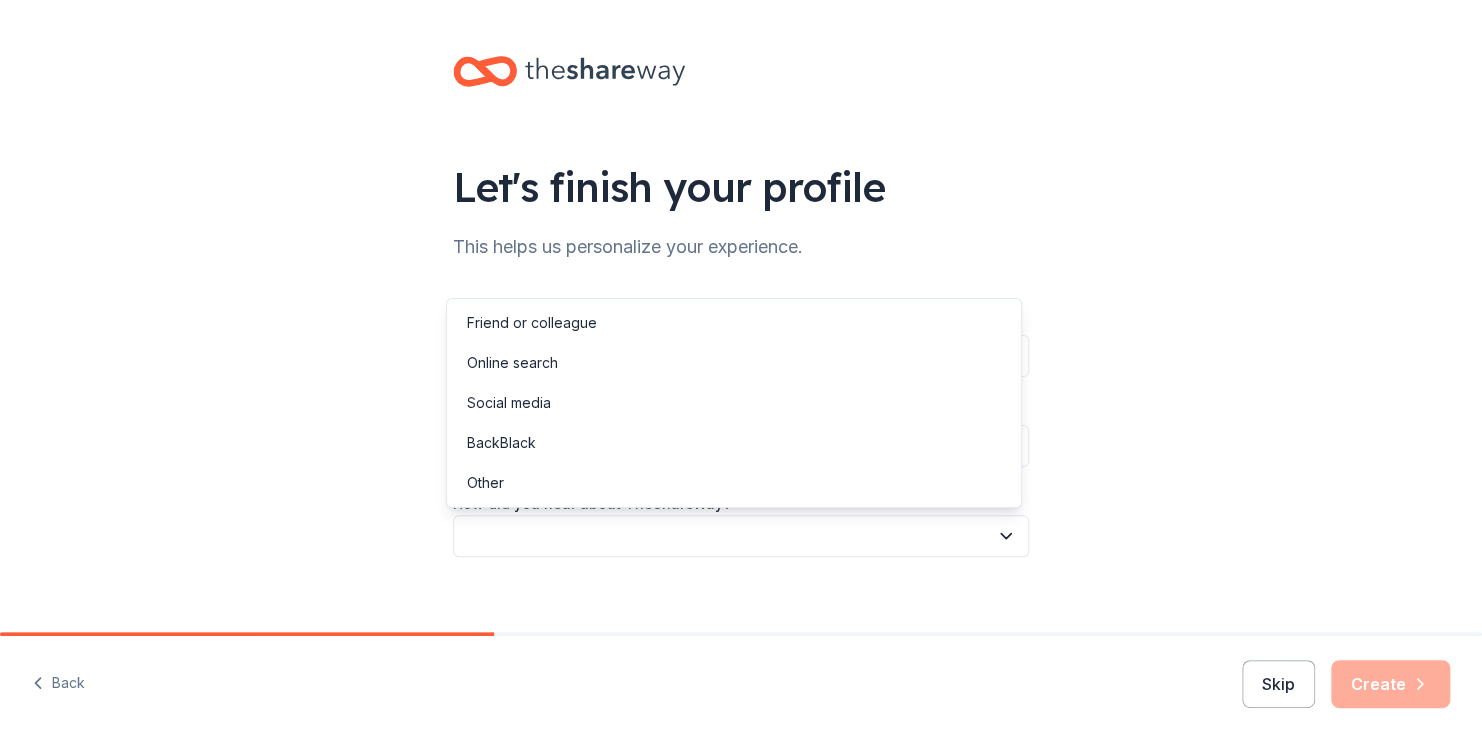 click on "Friend or colleague Online search Social media BackBlack Other" at bounding box center (734, 403) 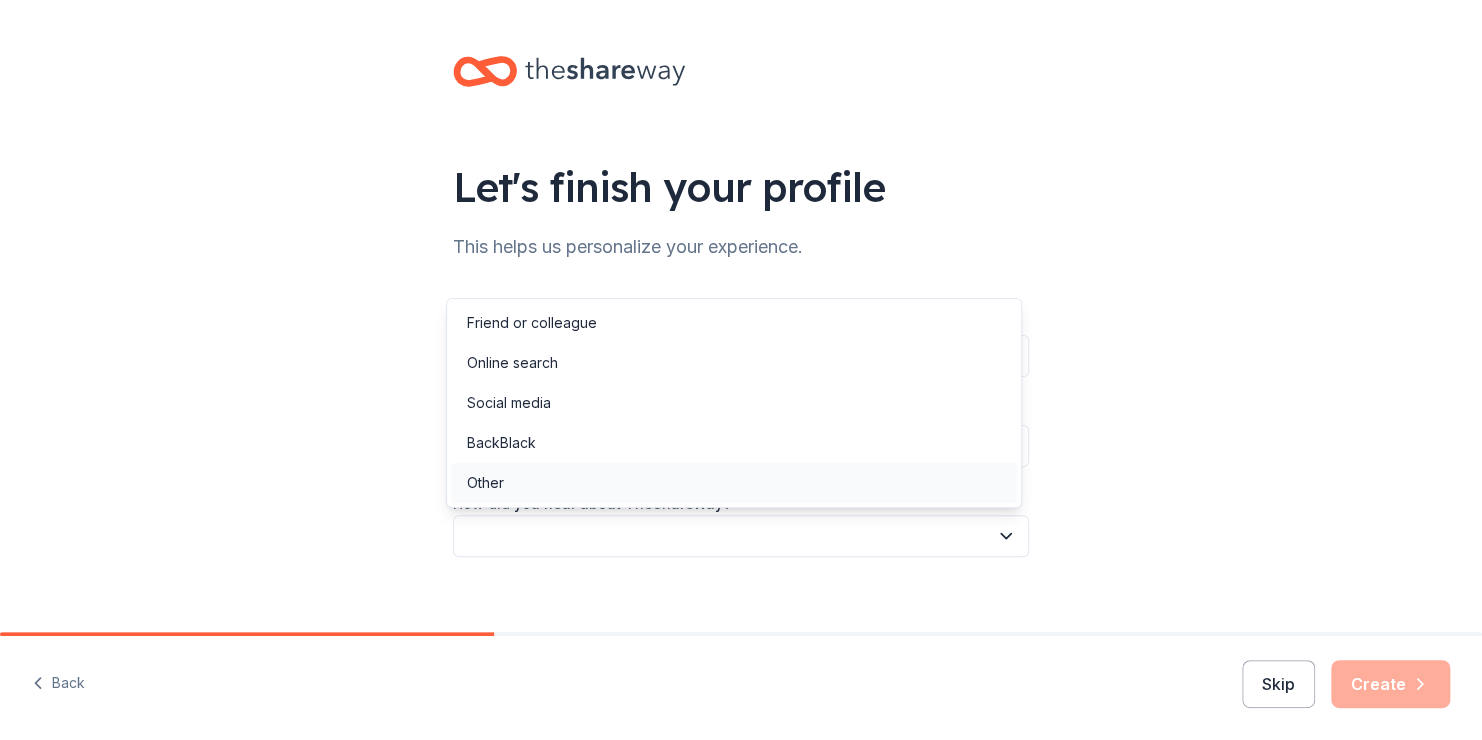 click on "Other" at bounding box center [734, 483] 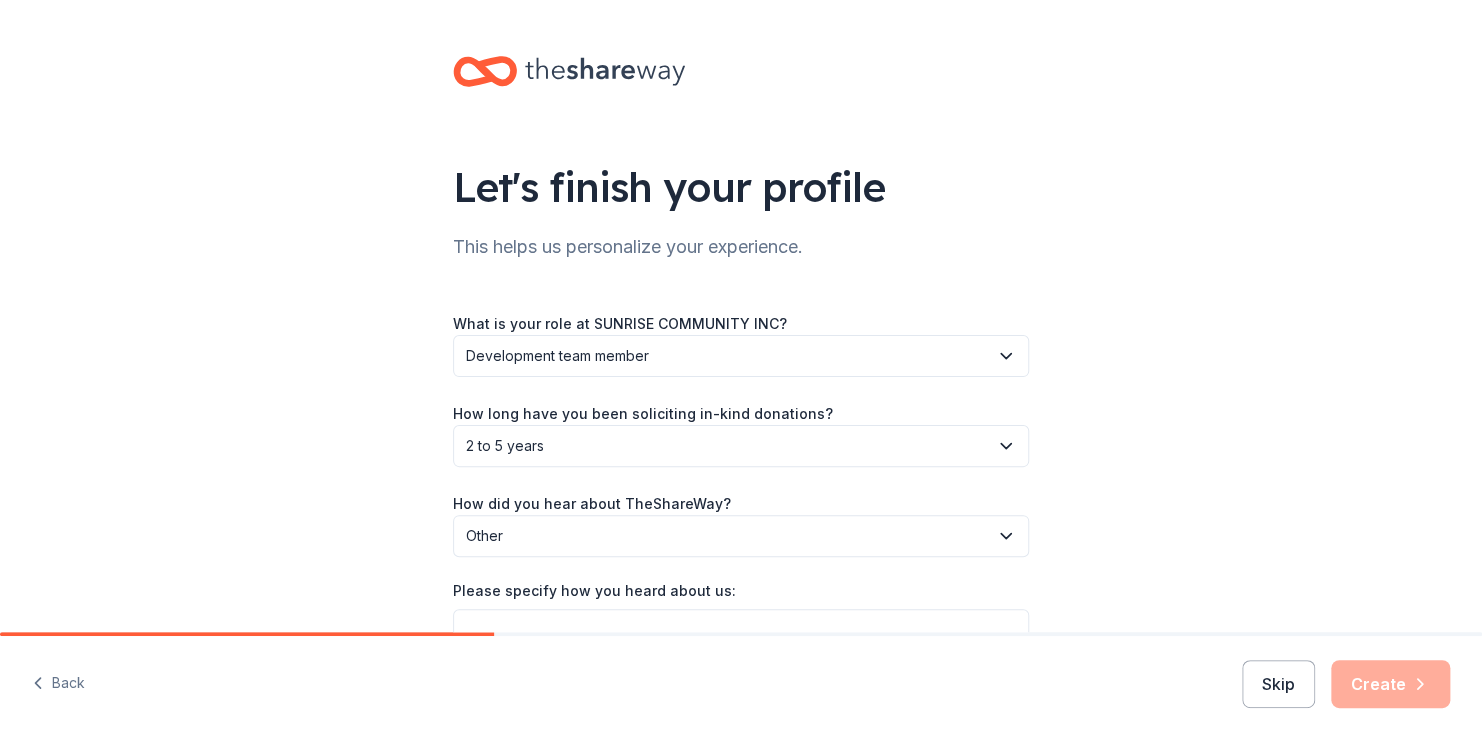 click on "Other" at bounding box center [741, 536] 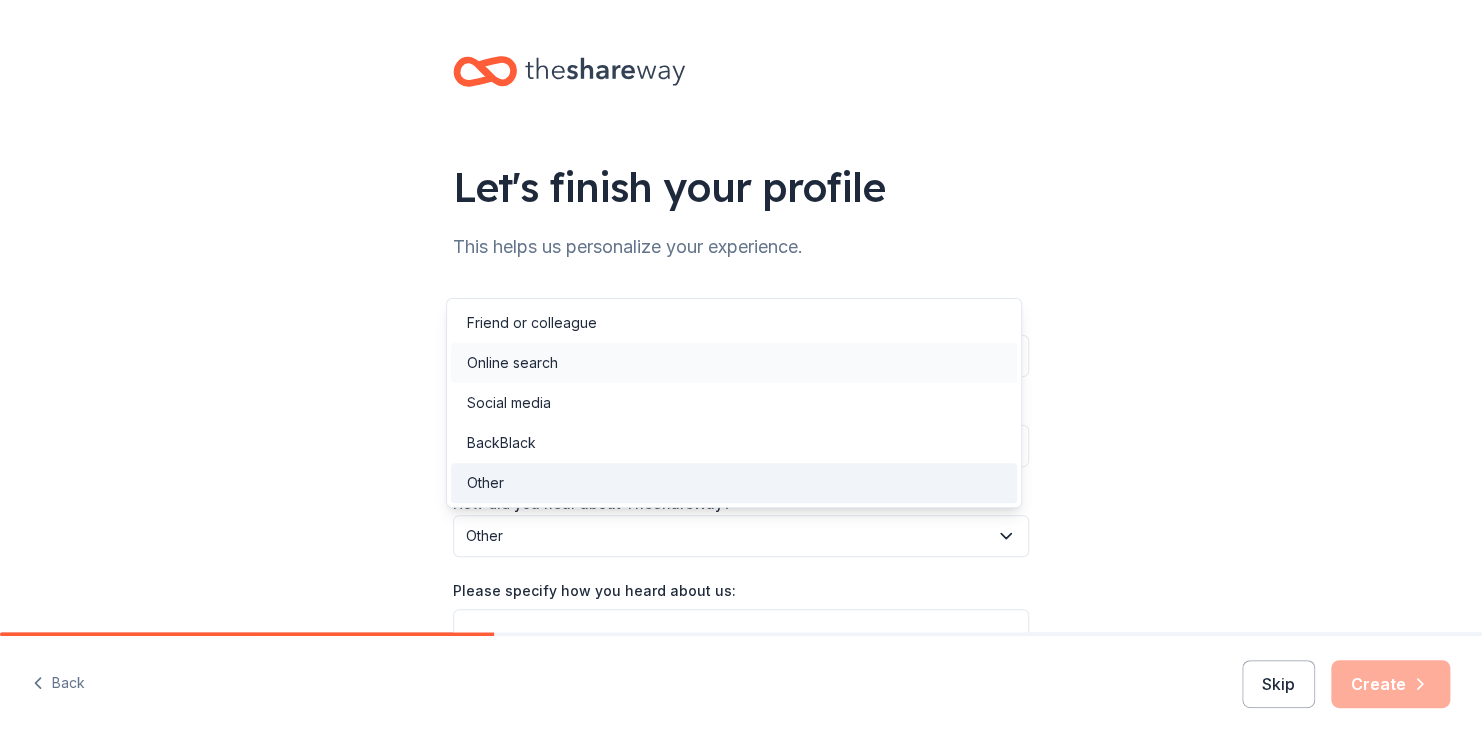 click on "Online search" at bounding box center (734, 363) 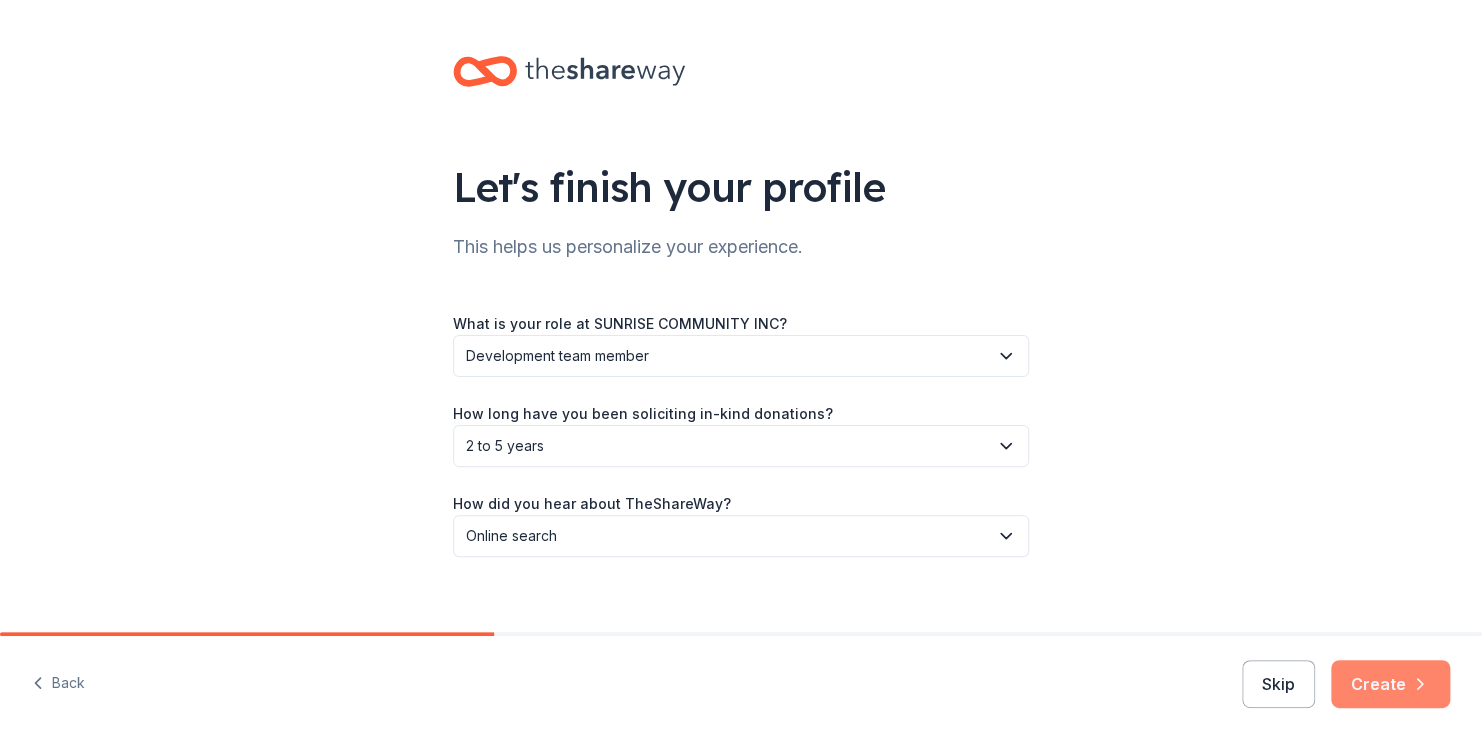 click on "Create" at bounding box center (1390, 684) 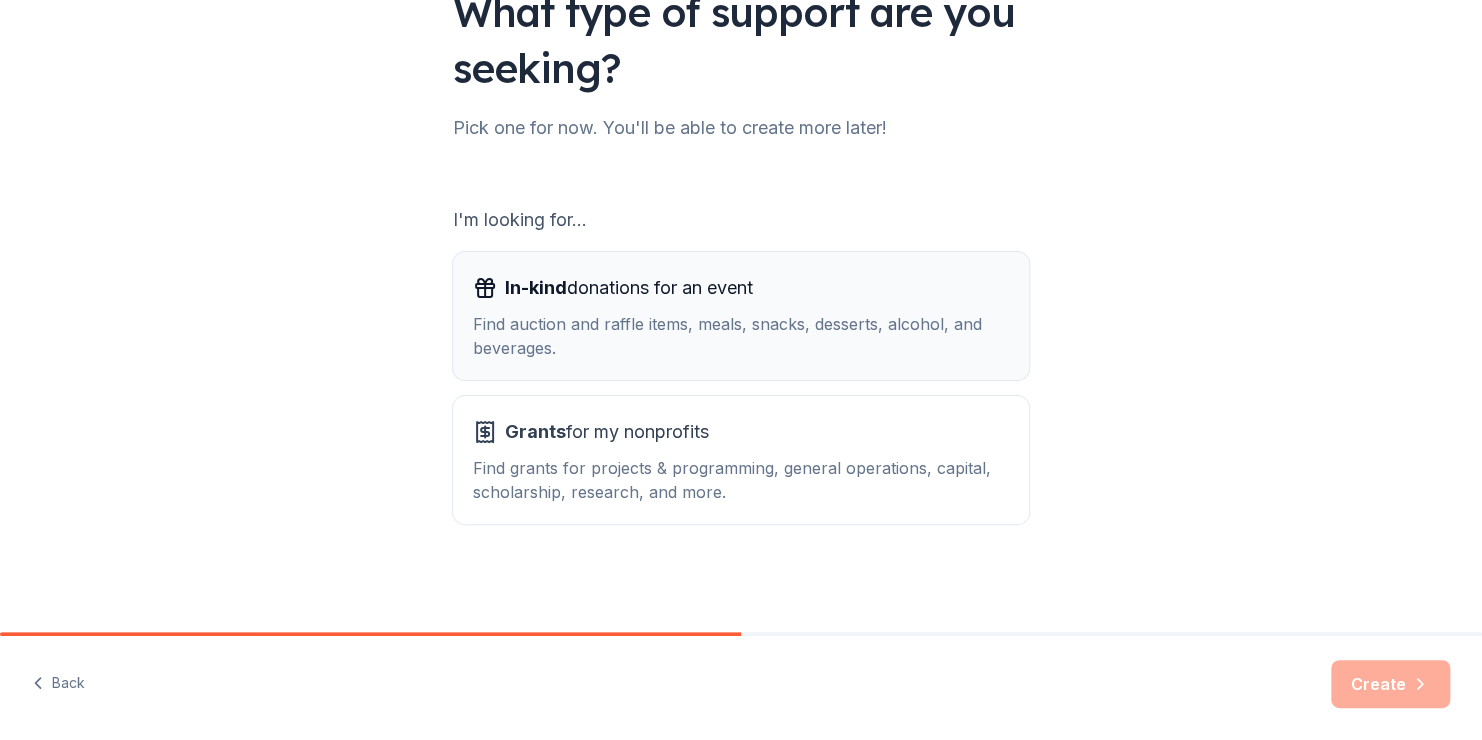 scroll, scrollTop: 175, scrollLeft: 0, axis: vertical 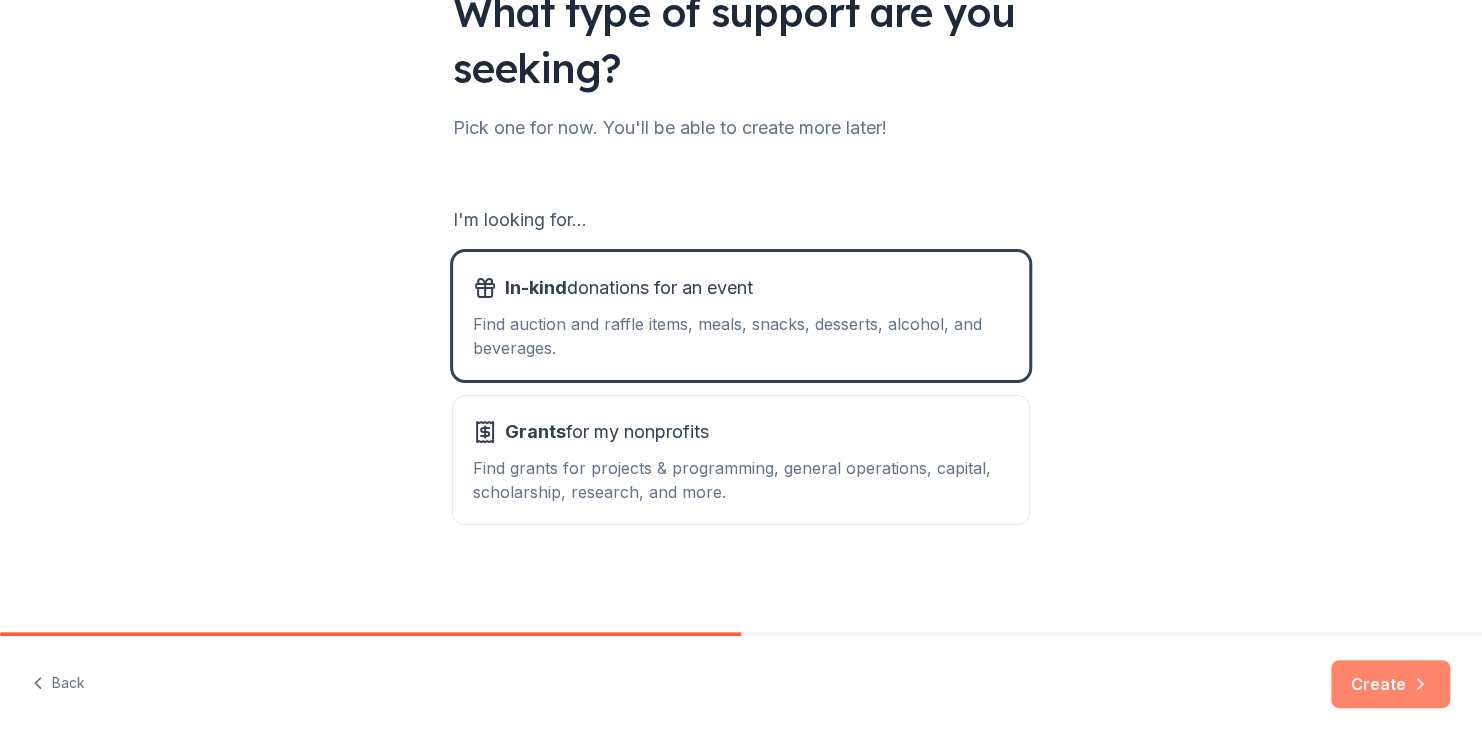 click on "Create" at bounding box center [1390, 684] 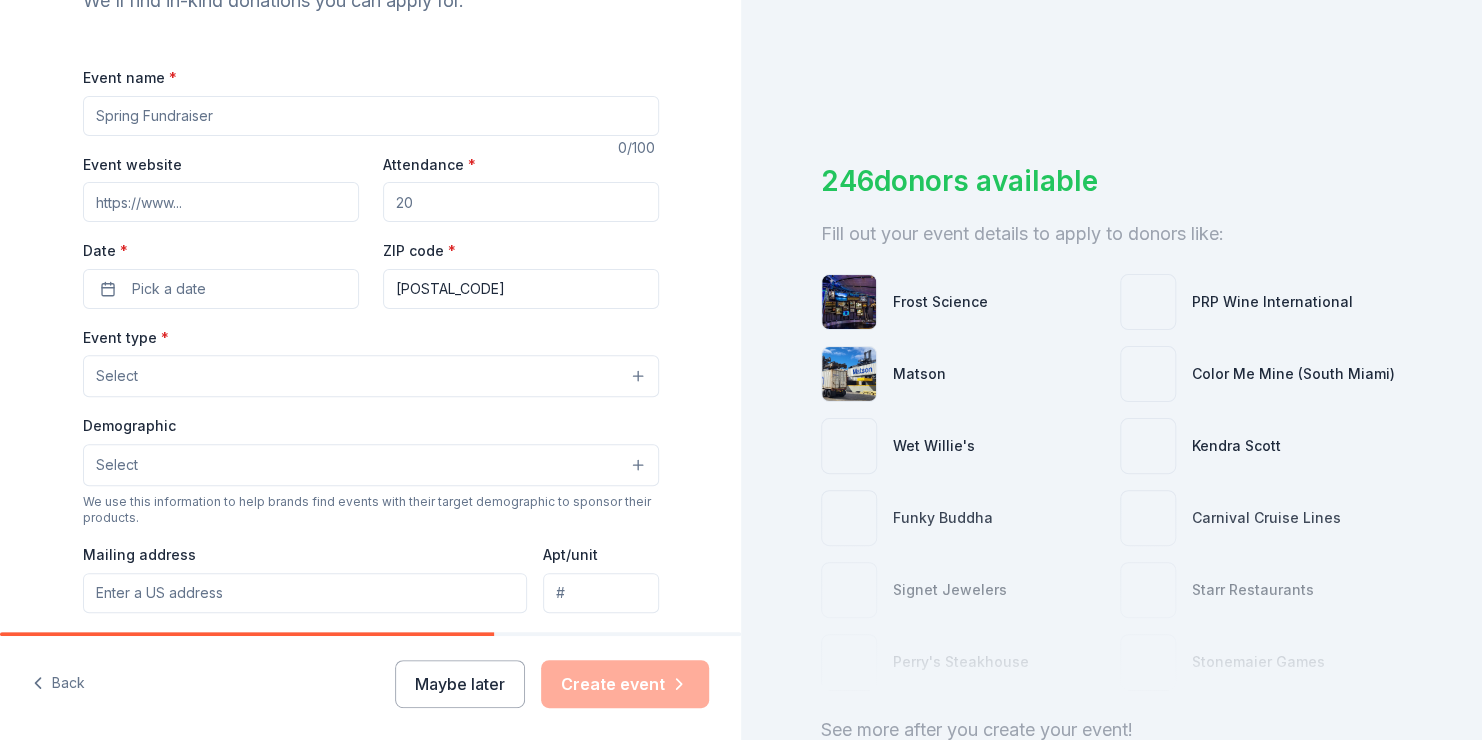scroll, scrollTop: 200, scrollLeft: 0, axis: vertical 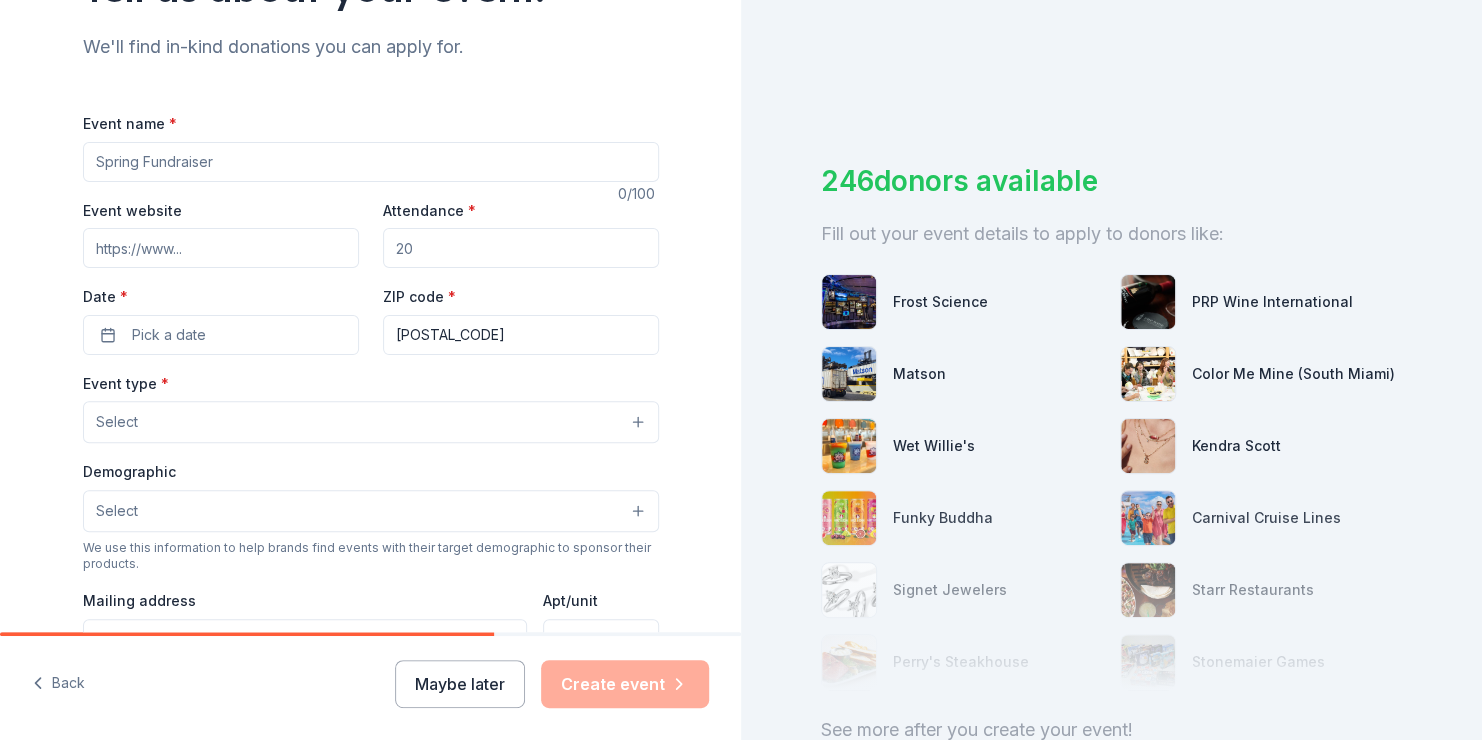 click on "Event name *" at bounding box center [371, 162] 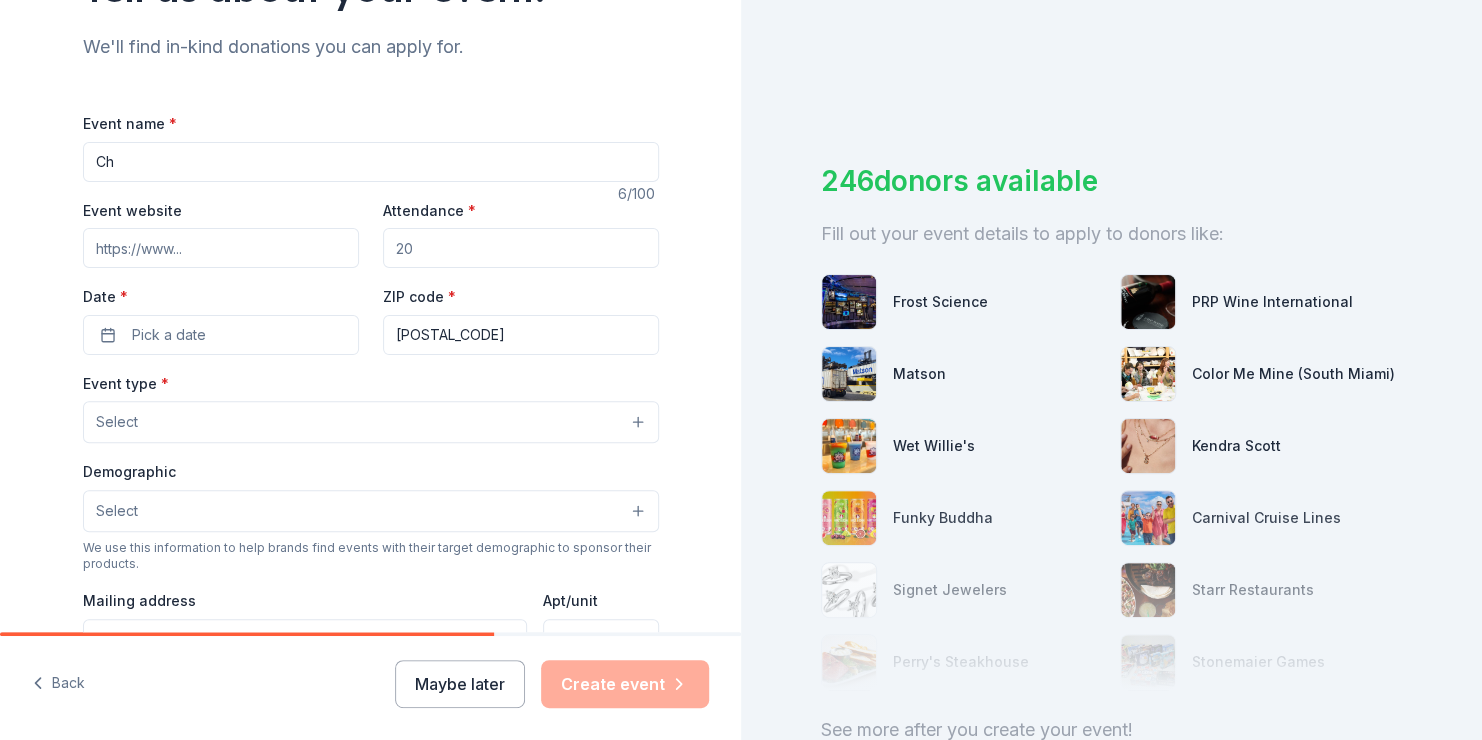 type on "C" 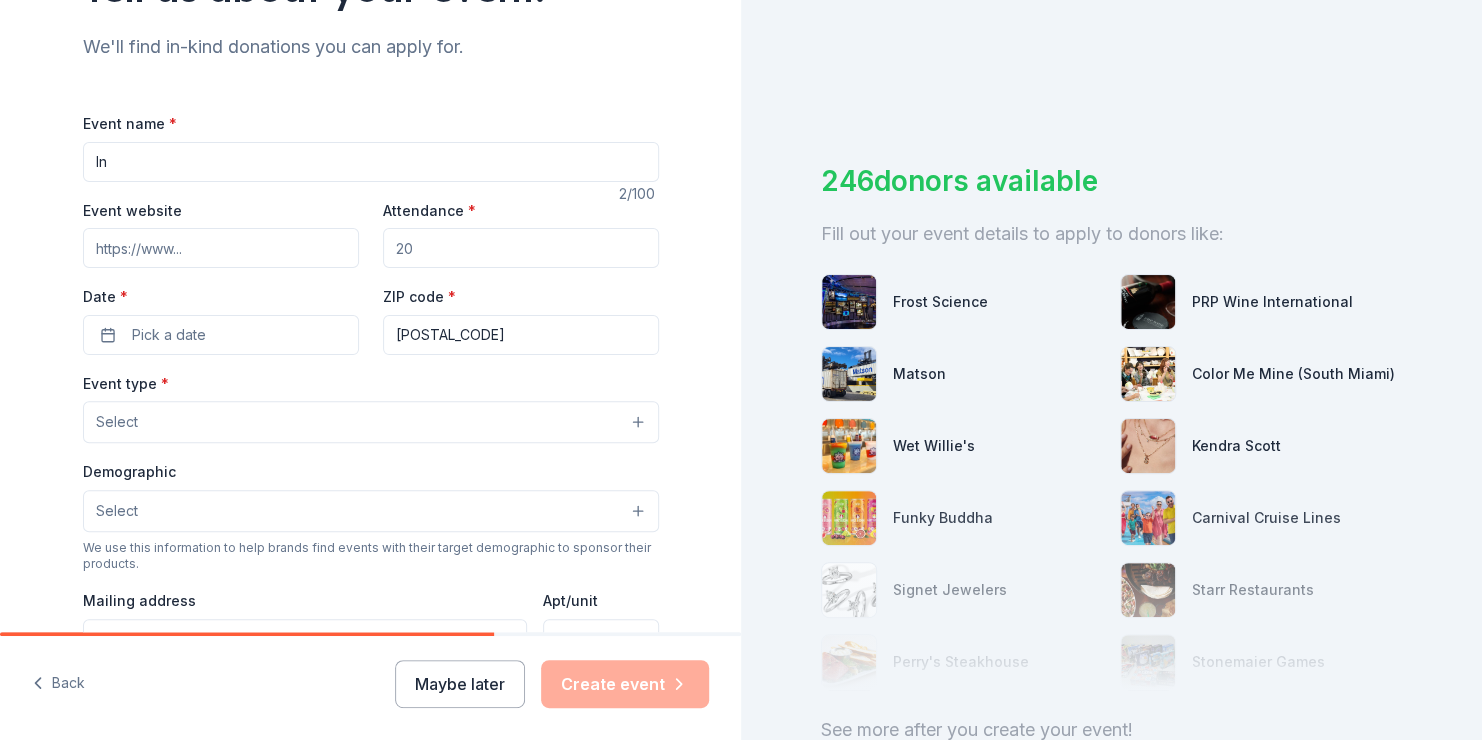type on "I" 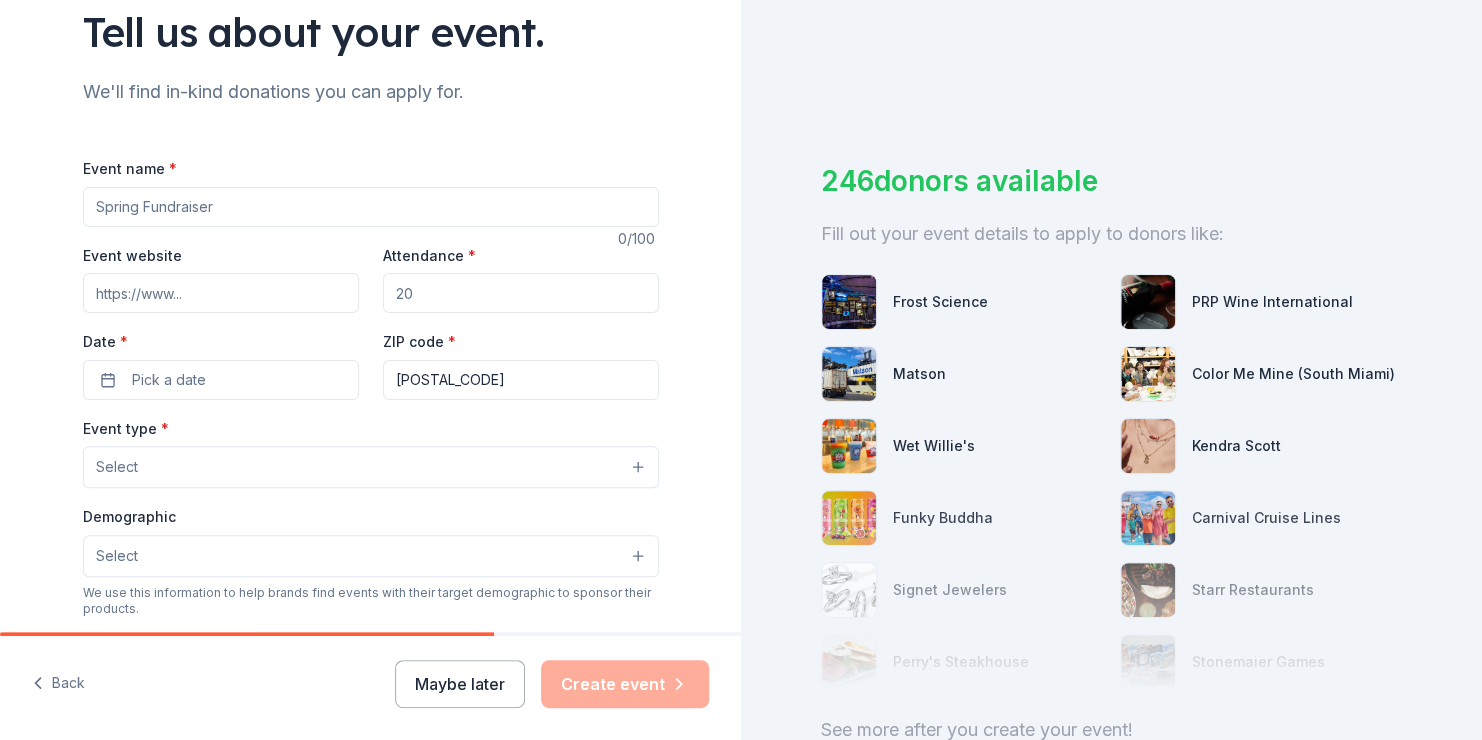 scroll, scrollTop: 99, scrollLeft: 0, axis: vertical 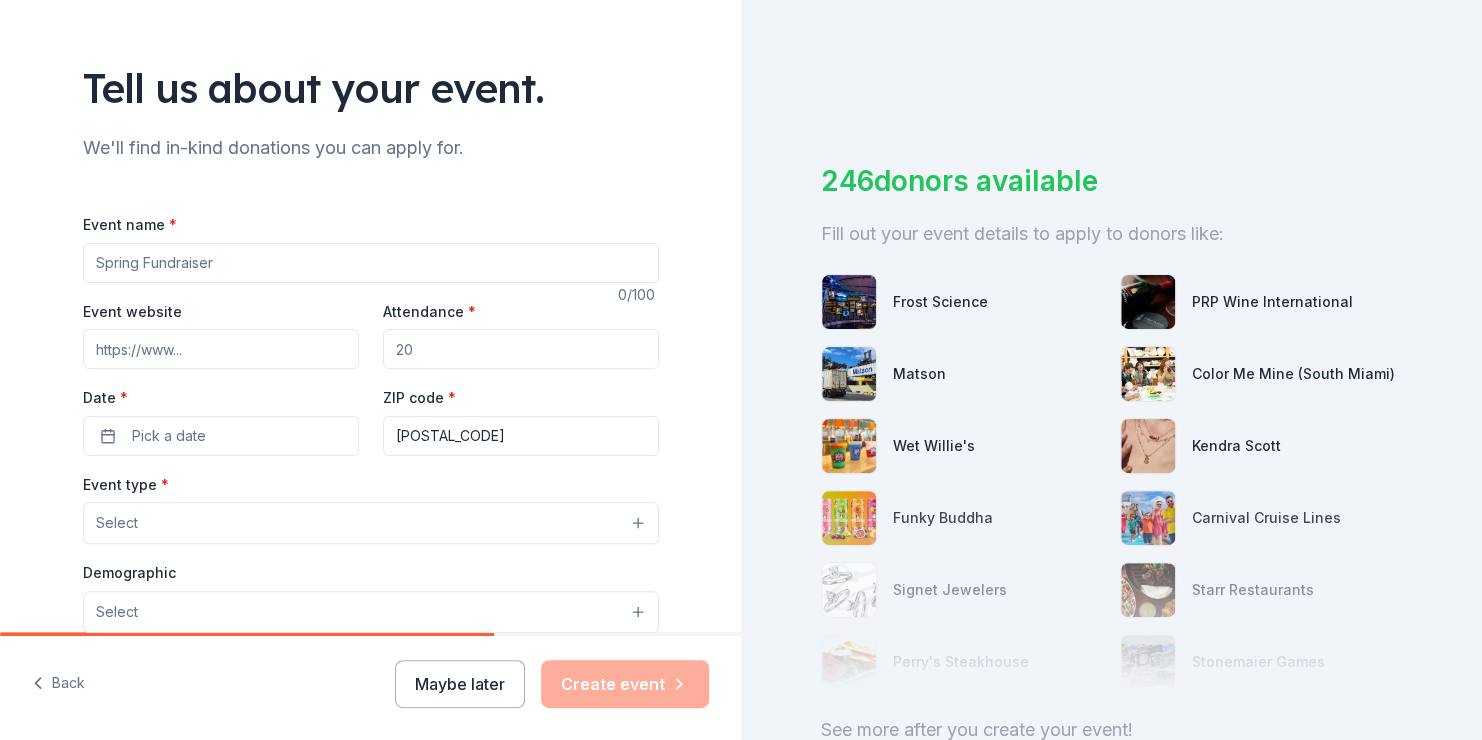 click on "Event name *" at bounding box center [371, 263] 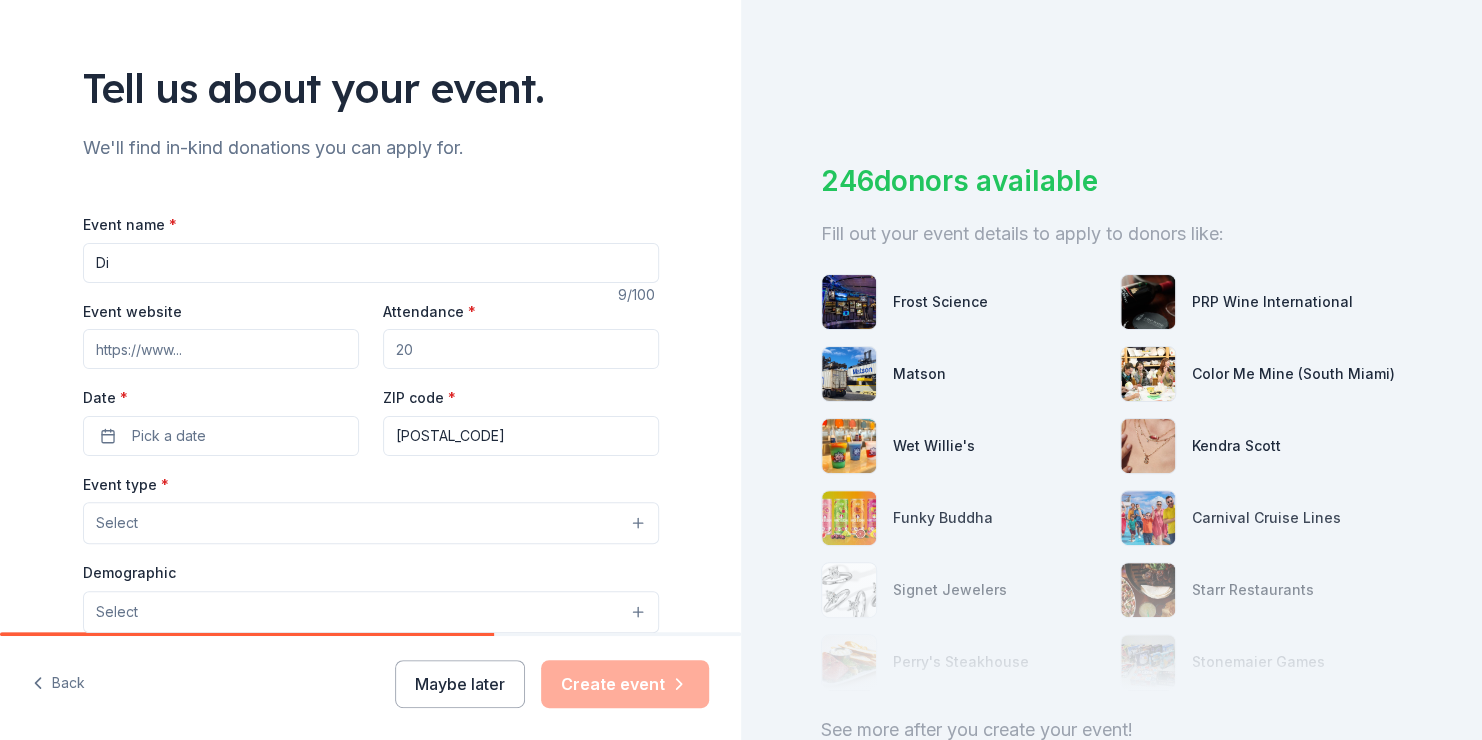 type on "D" 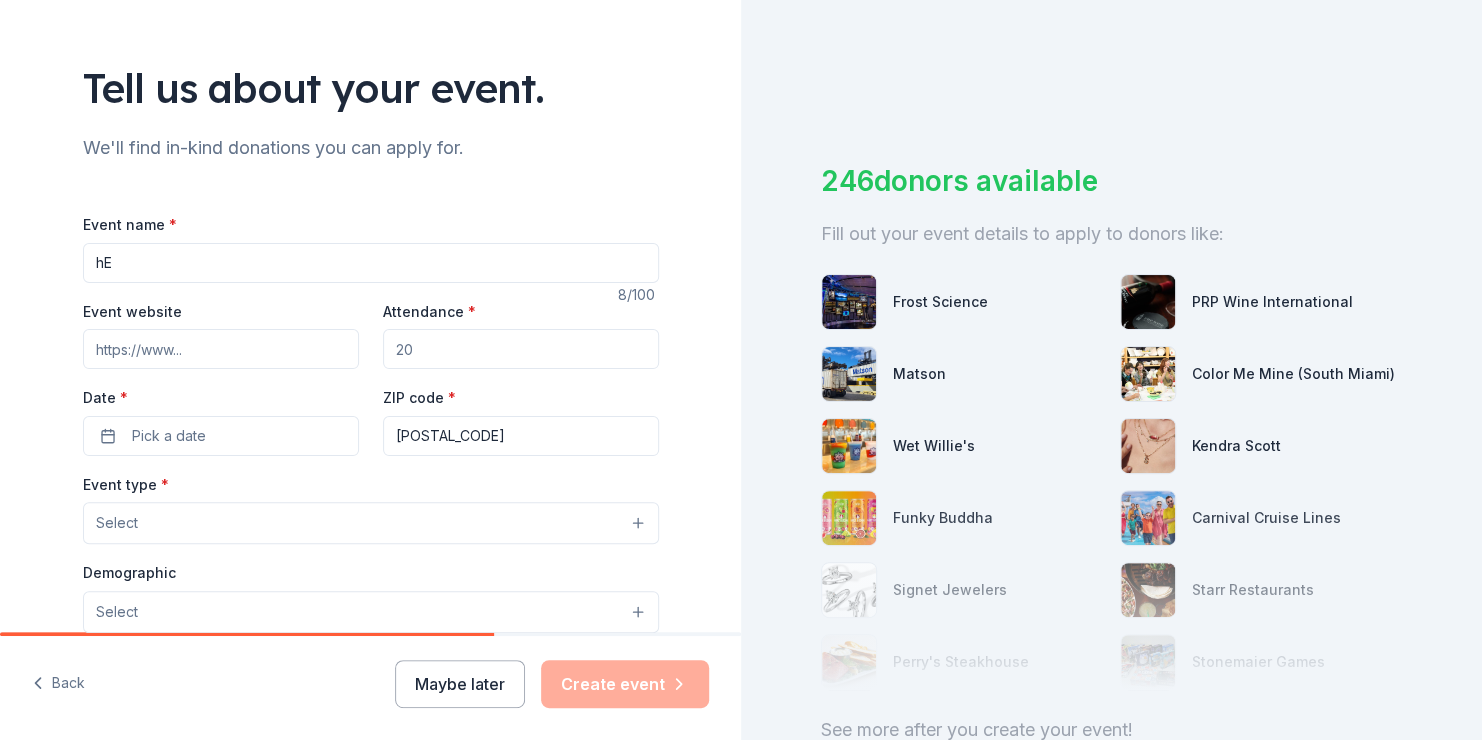type on "h" 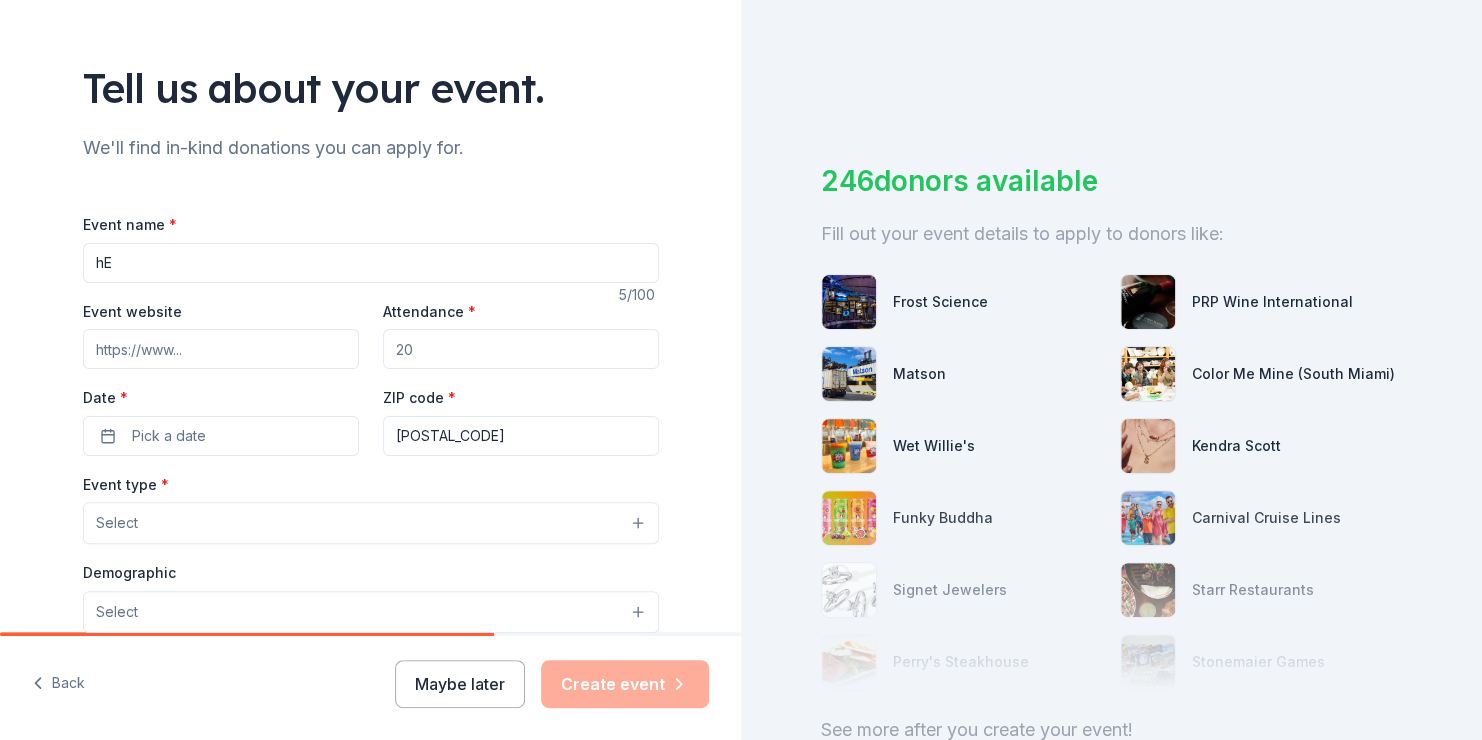 type on "h" 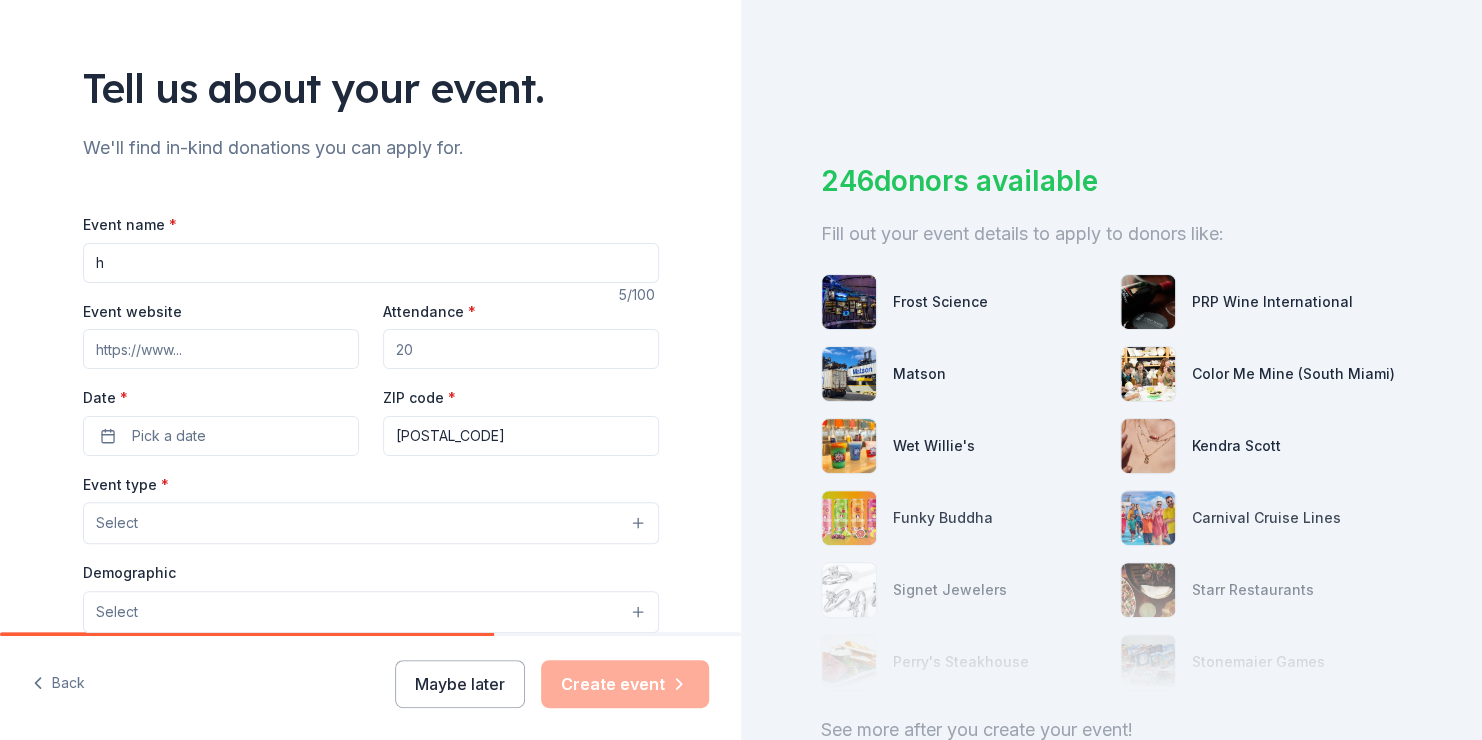 type 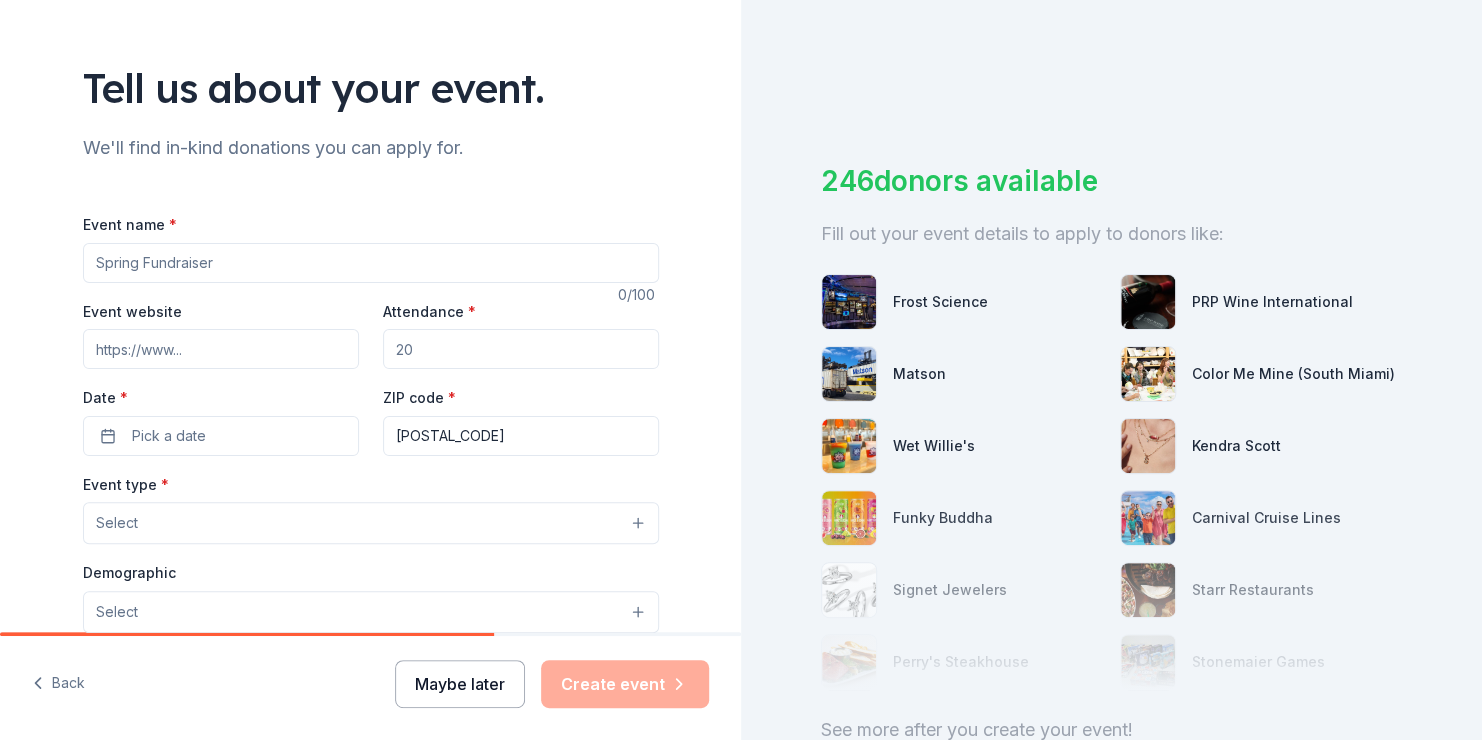 click on "Maybe later" at bounding box center (460, 684) 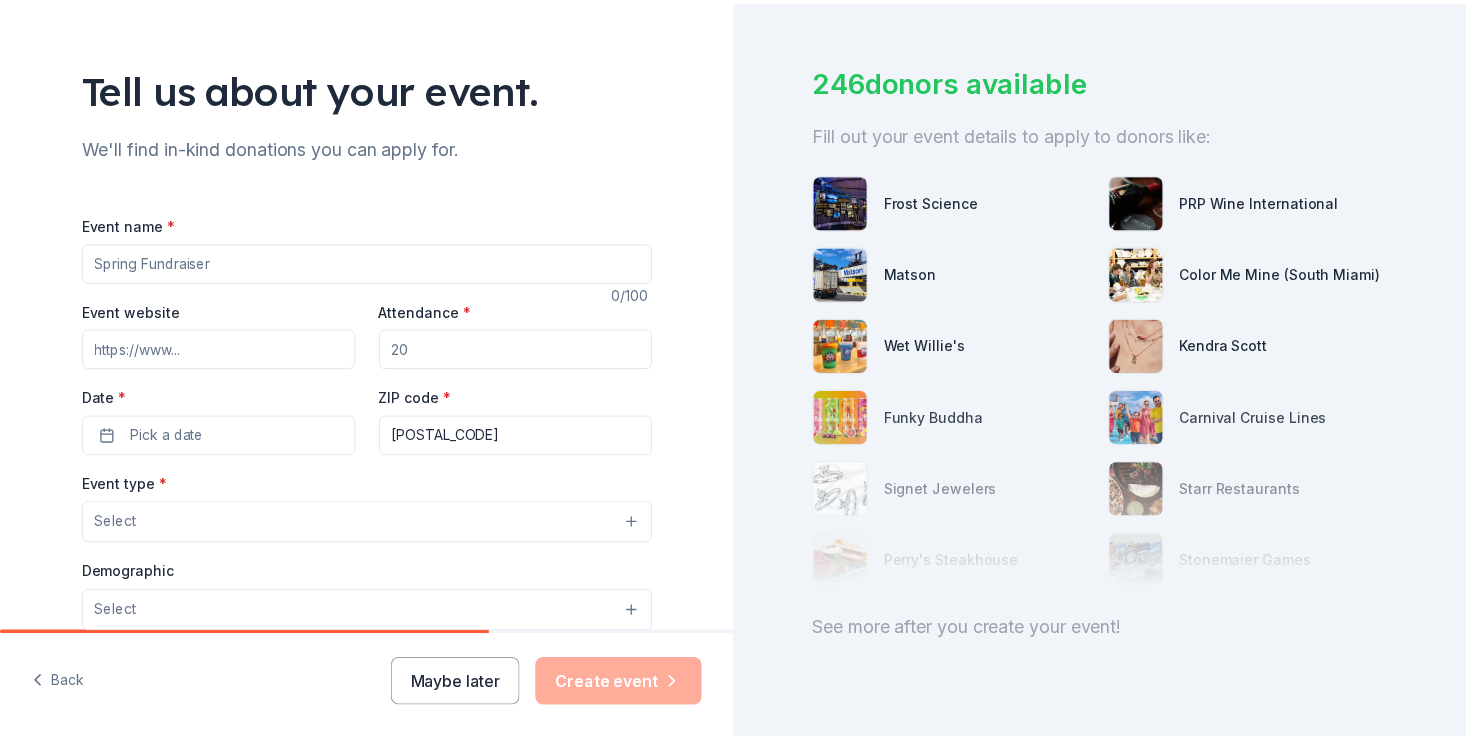 scroll, scrollTop: 149, scrollLeft: 0, axis: vertical 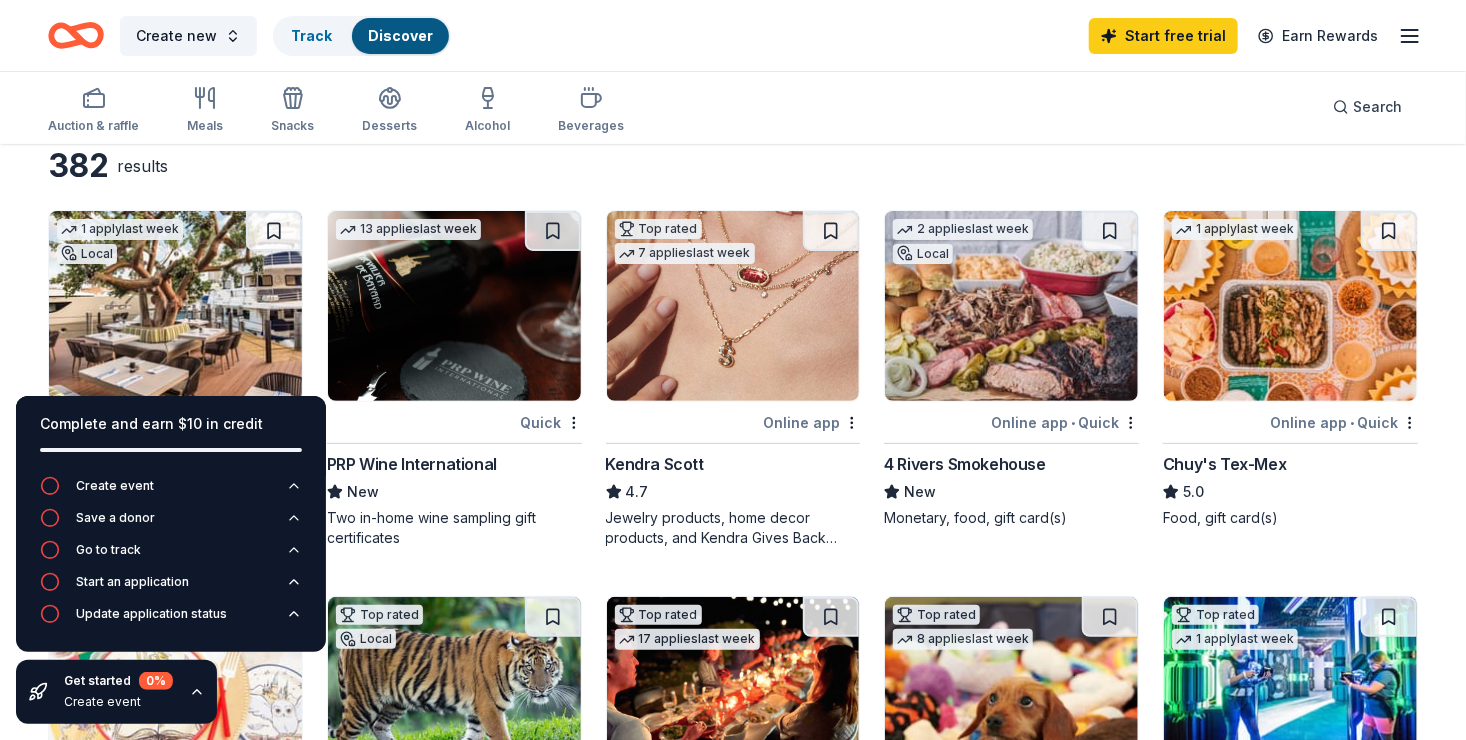 click at bounding box center [454, 306] 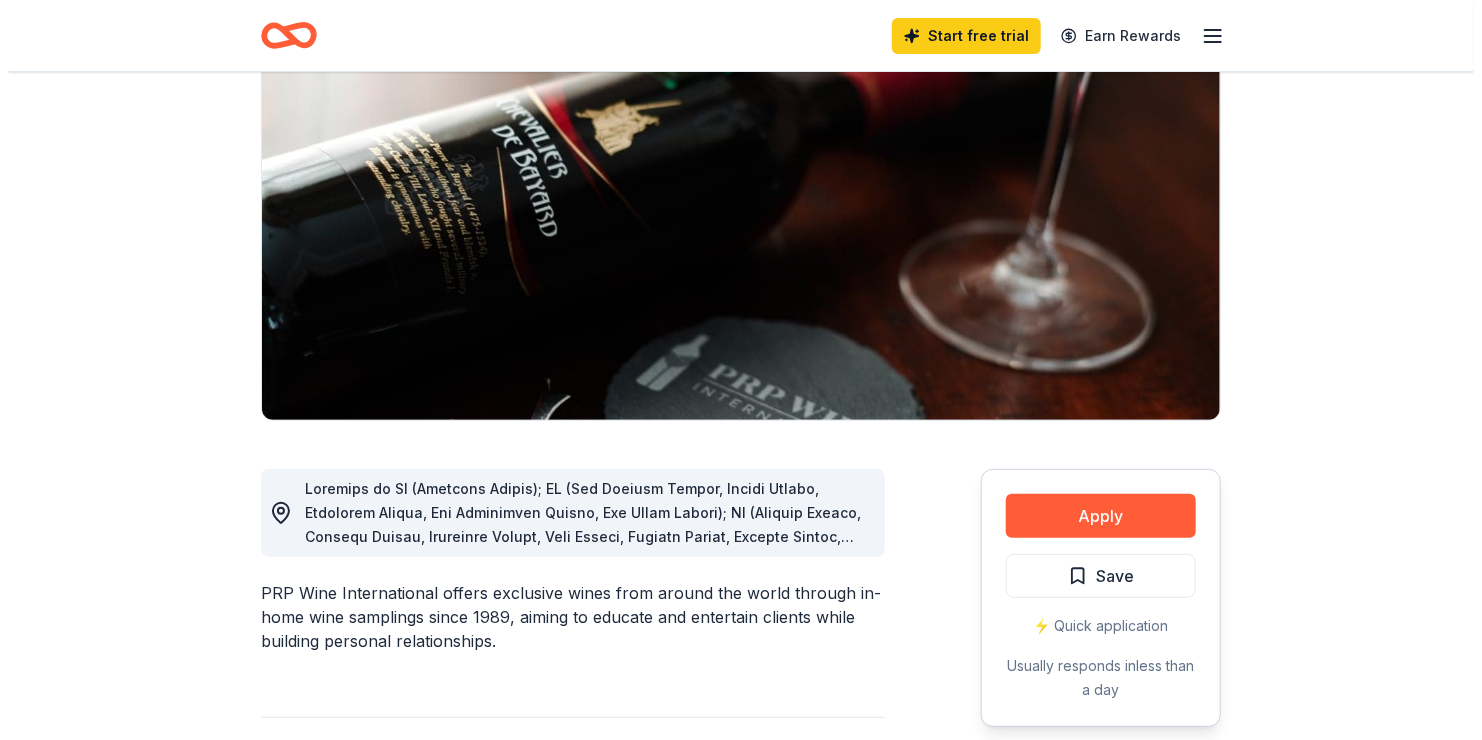 scroll, scrollTop: 300, scrollLeft: 0, axis: vertical 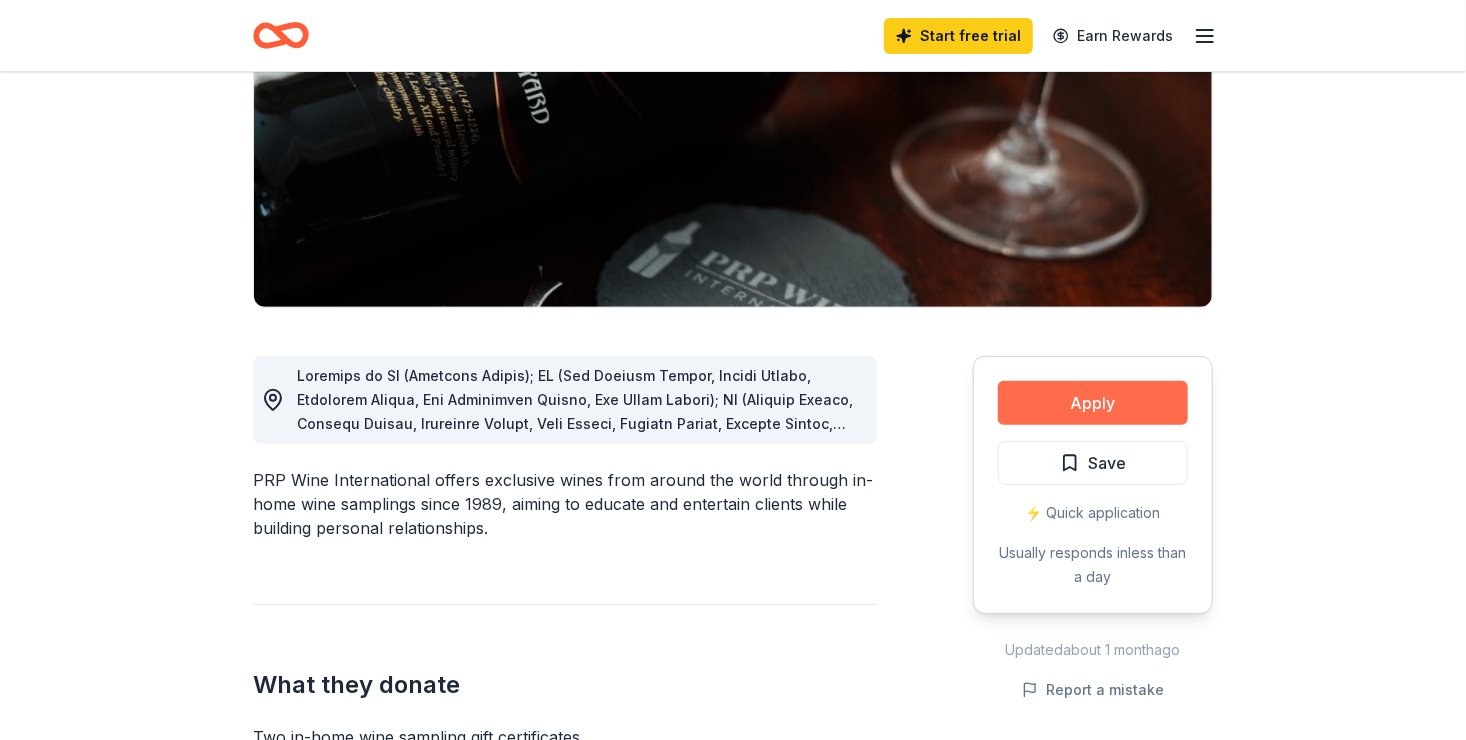 click on "Apply" at bounding box center [1093, 403] 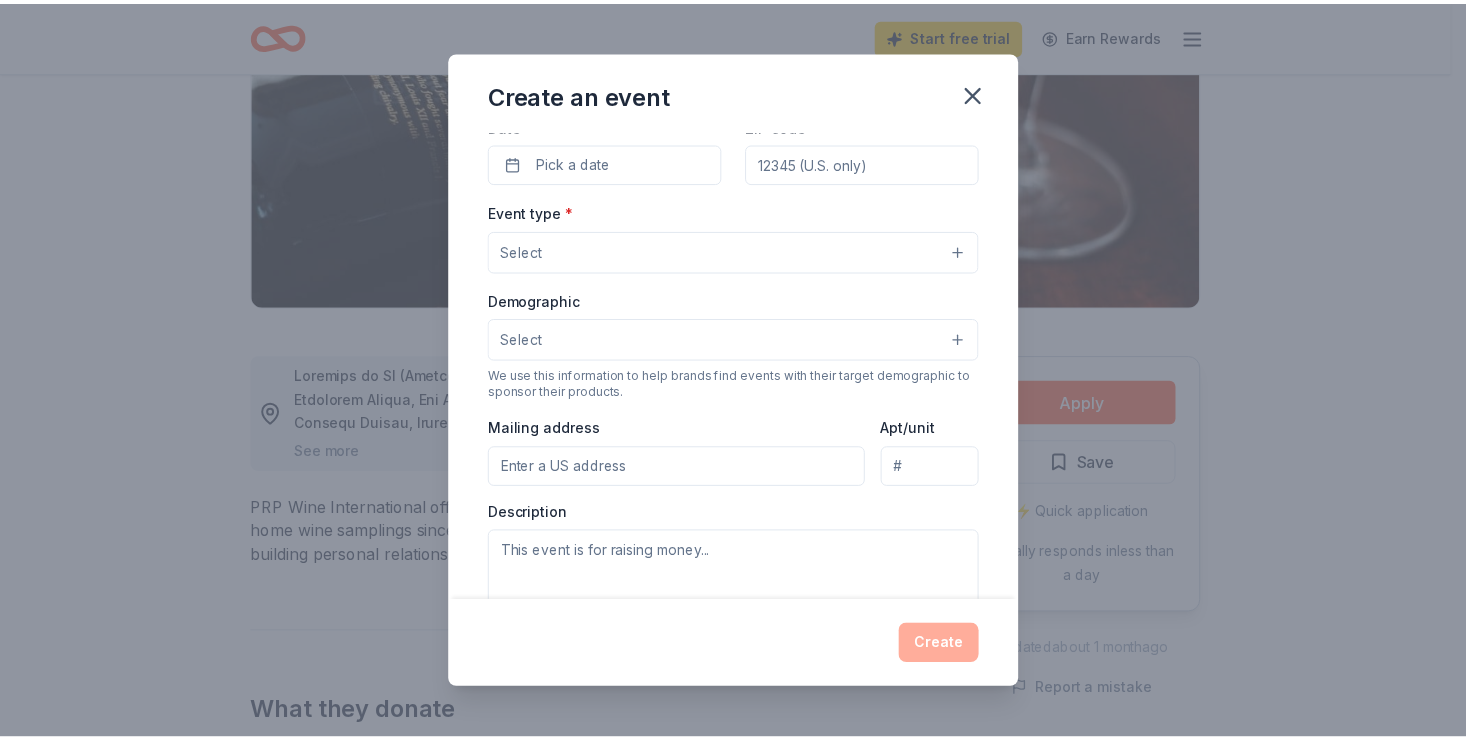 scroll, scrollTop: 186, scrollLeft: 0, axis: vertical 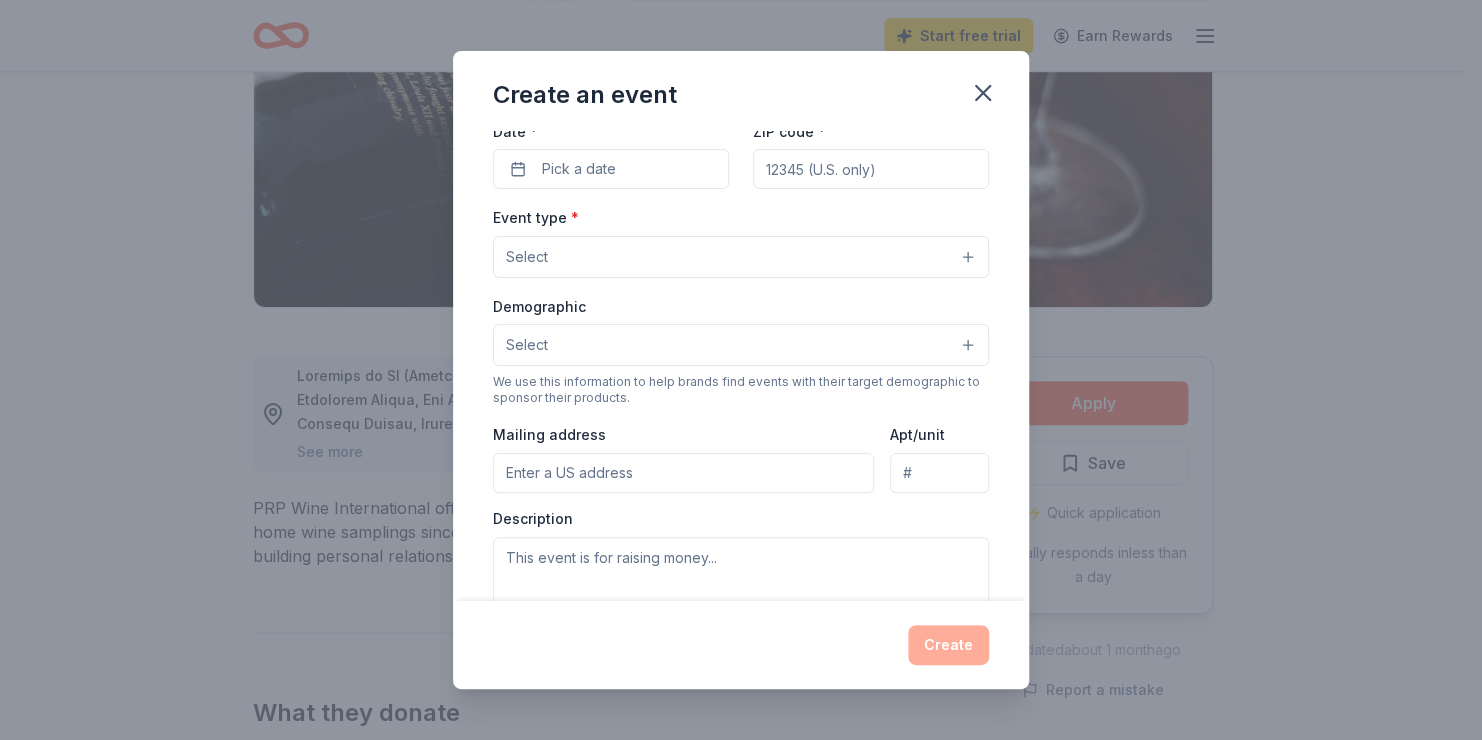 click 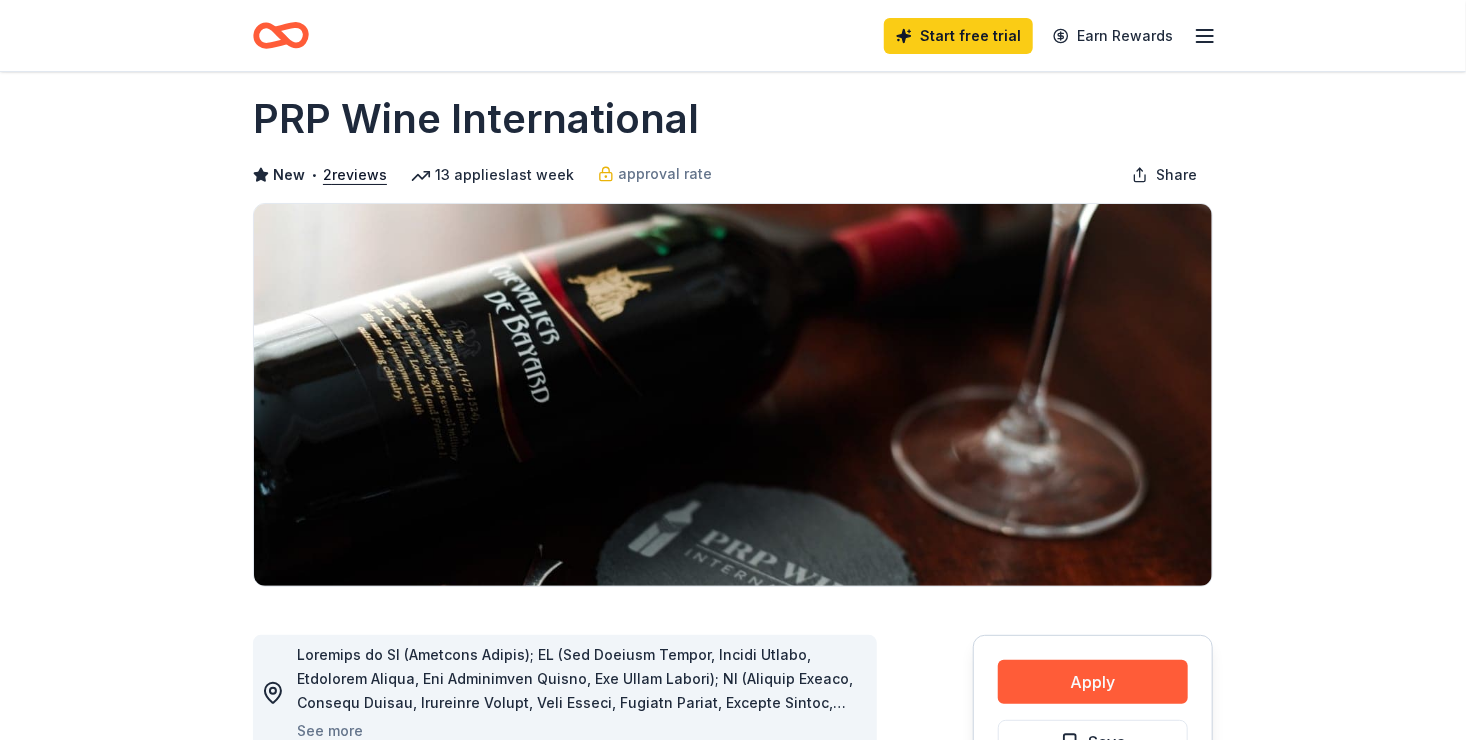 scroll, scrollTop: 0, scrollLeft: 0, axis: both 